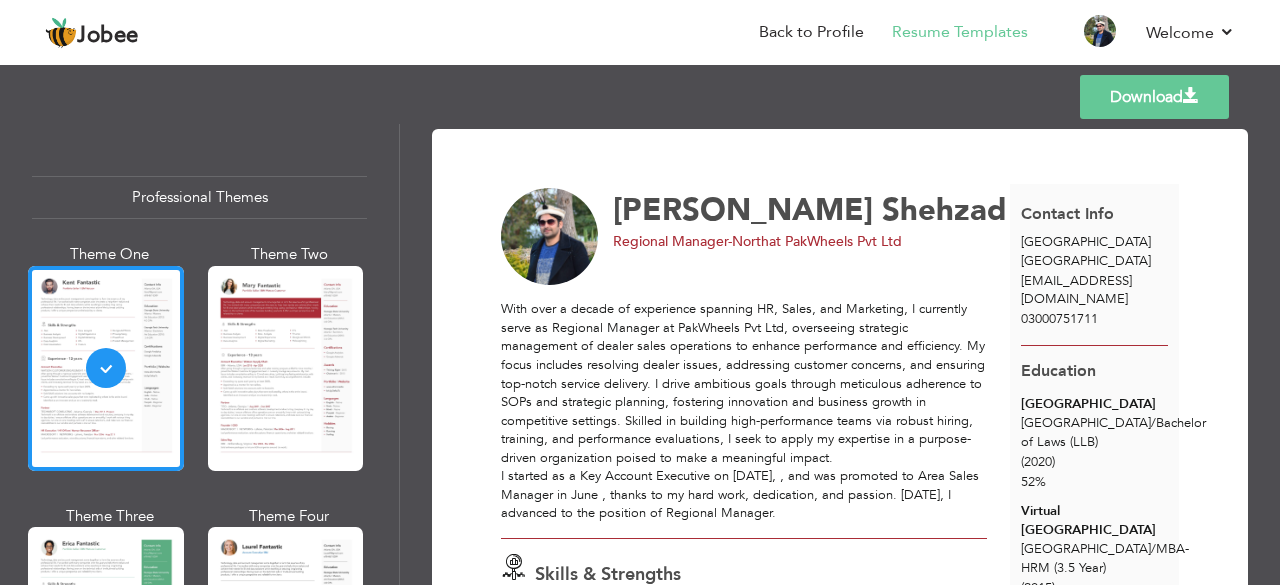 scroll, scrollTop: 0, scrollLeft: 0, axis: both 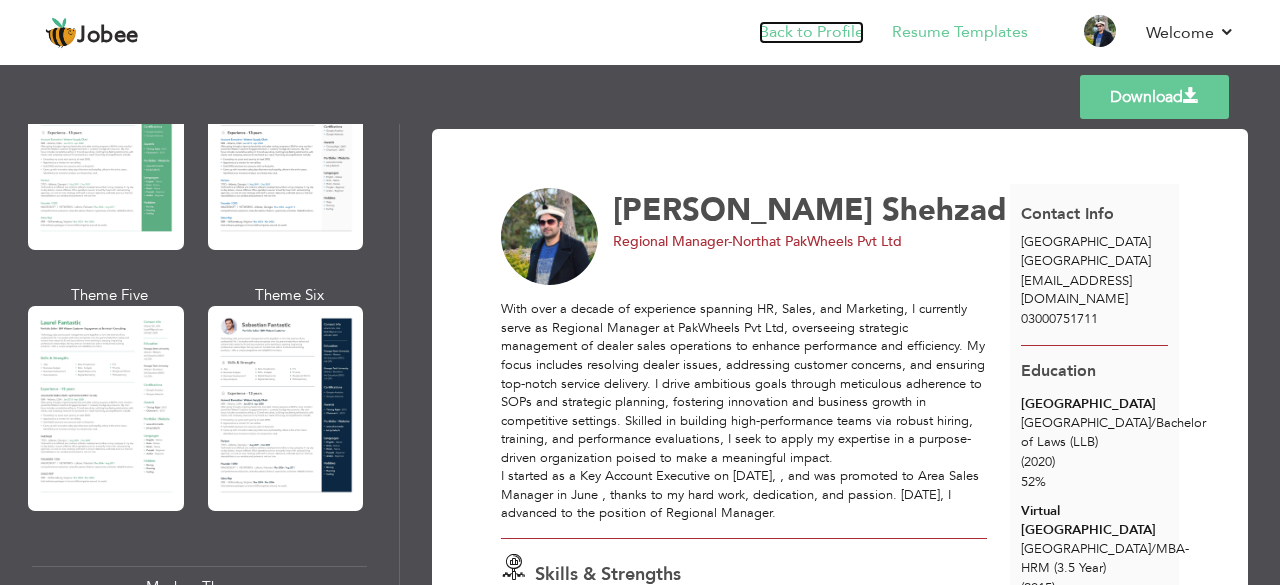 click on "Back to Profile" at bounding box center (811, 32) 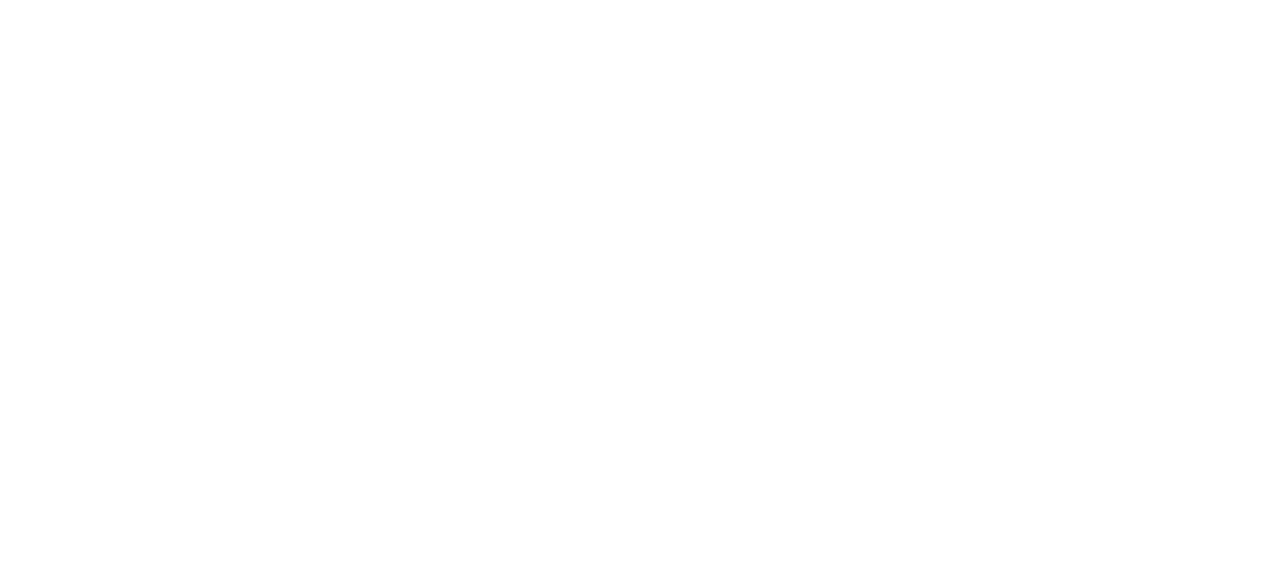 scroll, scrollTop: 0, scrollLeft: 0, axis: both 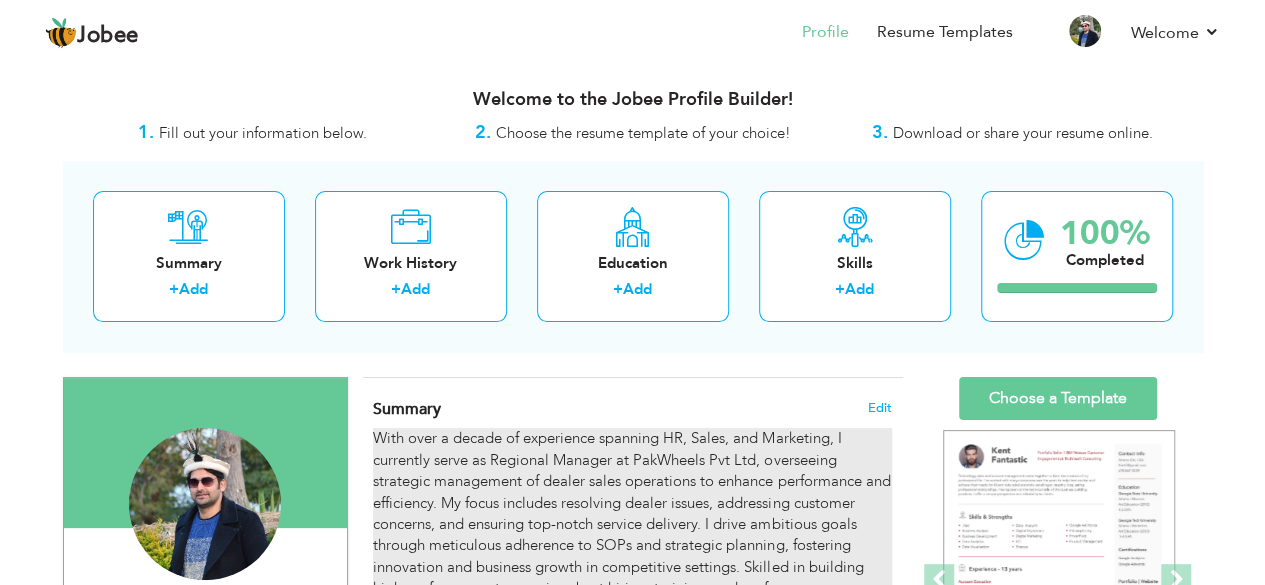 click on "With over a decade of experience spanning HR, Sales, and Marketing, I currently serve as Regional Manager at PakWheels Pvt Ltd, overseeing strategic management of dealer sales operations to enhance performance and efficiency. My focus includes resolving dealer issues, addressing customer concerns, and ensuring top-notch service delivery. I drive ambitious goals through meticulous adherence to SOPs and strategic planning, fostering innovation and business growth in competitive settings. Skilled in building high-performance teams via robust hiring, training, and performance evaluations, I seek to apply my expertise in a purpose-driven organization poised to make a meaningful impact.
I started as a Key Account Executive on [DATE], , and was promoted to Area Sales Manager in June , thanks to my hard work, dedication, and passion. [DATE], I advanced to the position of Regional Manager." at bounding box center [632, 567] 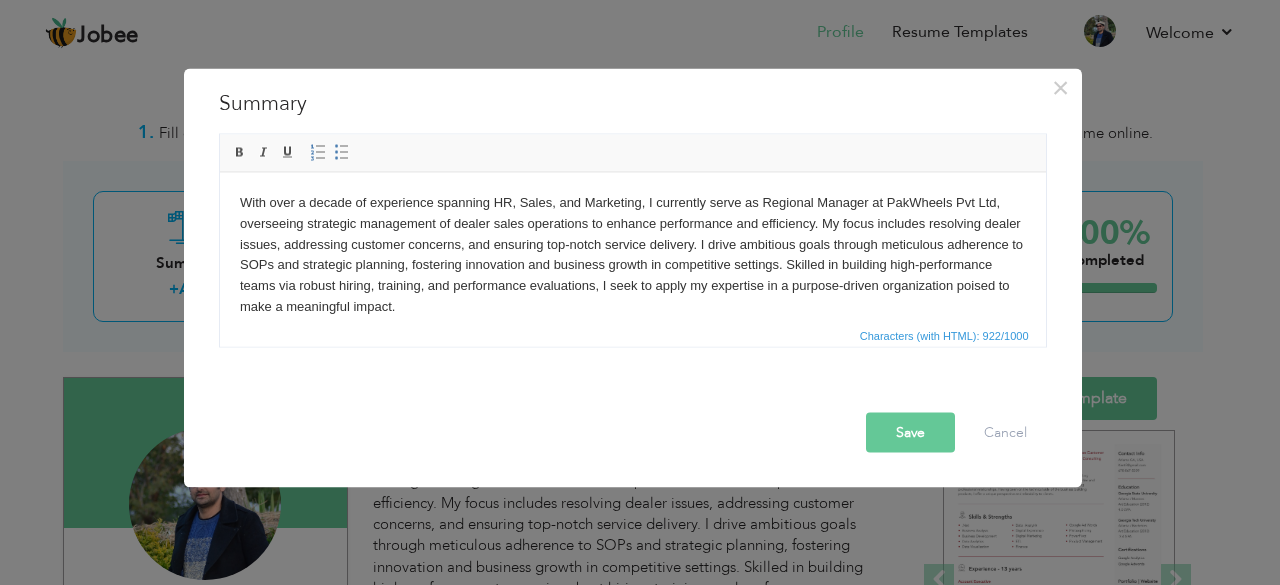 click on "With over a decade of experience spanning HR, Sales, and Marketing, I currently serve as Regional Manager at PakWheels Pvt Ltd, overseeing strategic management of dealer sales operations to enhance performance and efficiency. My focus includes resolving dealer issues, addressing customer concerns, and ensuring top-notch service delivery. I drive ambitious goals through meticulous adherence to SOPs and strategic planning, fostering innovation and business growth in competitive settings. Skilled in building high-performance teams via robust hiring, training, and performance evaluations, I seek to apply my expertise in a purpose-driven organization poised to make a meaningful impact. I started as a Key Account Executive on [DATE], , and was promoted to Area Sales Manager in June , thanks to my hard work, dedication, and passion. [DATE], I advanced to the position of Regional Manager." at bounding box center (632, 275) 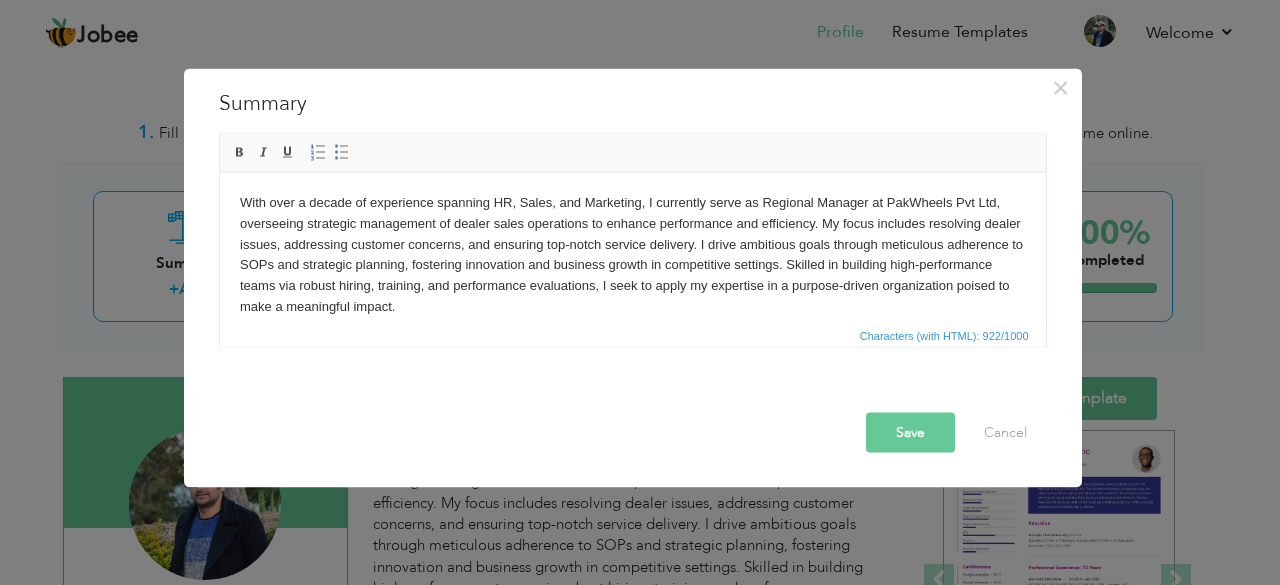 copy on "With over a decade of experience spanning HR, Sales, and Marketing, I currently serve as Regional Manager at PakWheels Pvt Ltd, overseeing strategic management of dealer sales operations to enhance performance and efficiency. My focus includes resolving dealer issues, addressing customer concerns, and ensuring top-notch service delivery. I drive ambitious goals through meticulous adherence to SOPs and strategic planning, fostering innovation and business growth in competitive settings. Skilled in building high-performance teams via robust hiring, training, and performance evaluations, I seek to apply my expertise in a purpose-driven organization poised to make a meaningful impact. I started as a Key Account Executive on [DATE], , and was promoted to Area Sales Manager in June , thanks to my hard work, dedication, and passion. [DATE], I advanced to the position of Regional Manager." 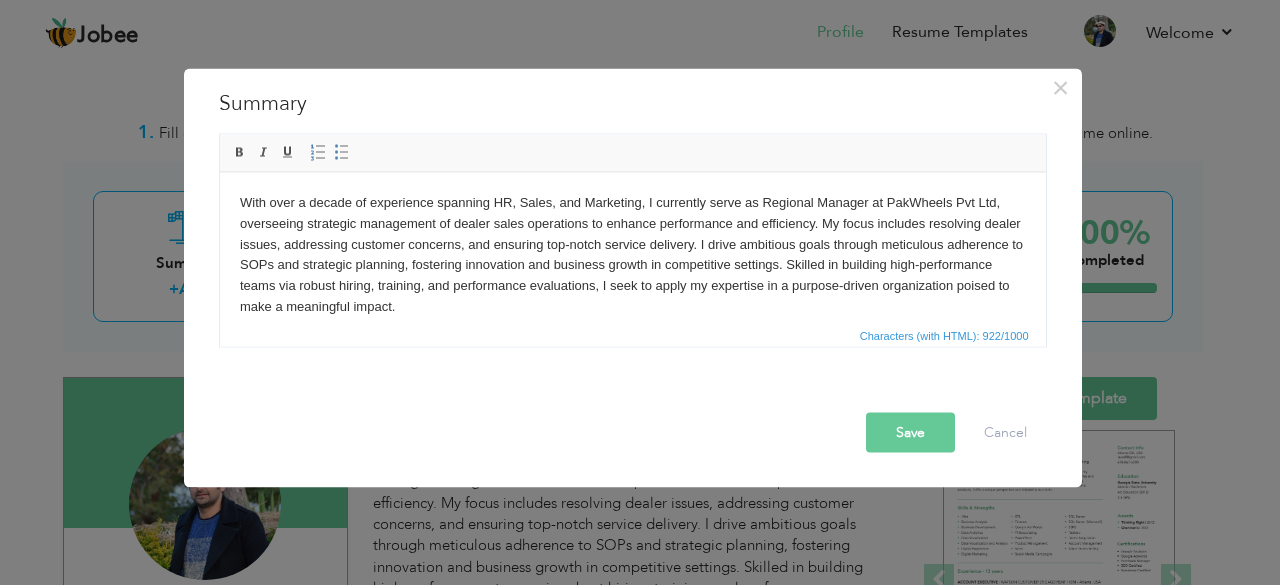 click on "With over a decade of experience spanning HR, Sales, and Marketing, I currently serve as Regional Manager at PakWheels Pvt Ltd, overseeing strategic management of dealer sales operations to enhance performance and efficiency. My focus includes resolving dealer issues, addressing customer concerns, and ensuring top-notch service delivery. I drive ambitious goals through meticulous adherence to SOPs and strategic planning, fostering innovation and business growth in competitive settings. Skilled in building high-performance teams via robust hiring, training, and performance evaluations, I seek to apply my expertise in a purpose-driven organization poised to make a meaningful impact. I started as a Key Account Executive on [DATE], , and was promoted to Area Sales Manager in June , thanks to my hard work, dedication, and passion. [DATE], I advanced to the position of Regional Manager." at bounding box center (632, 275) 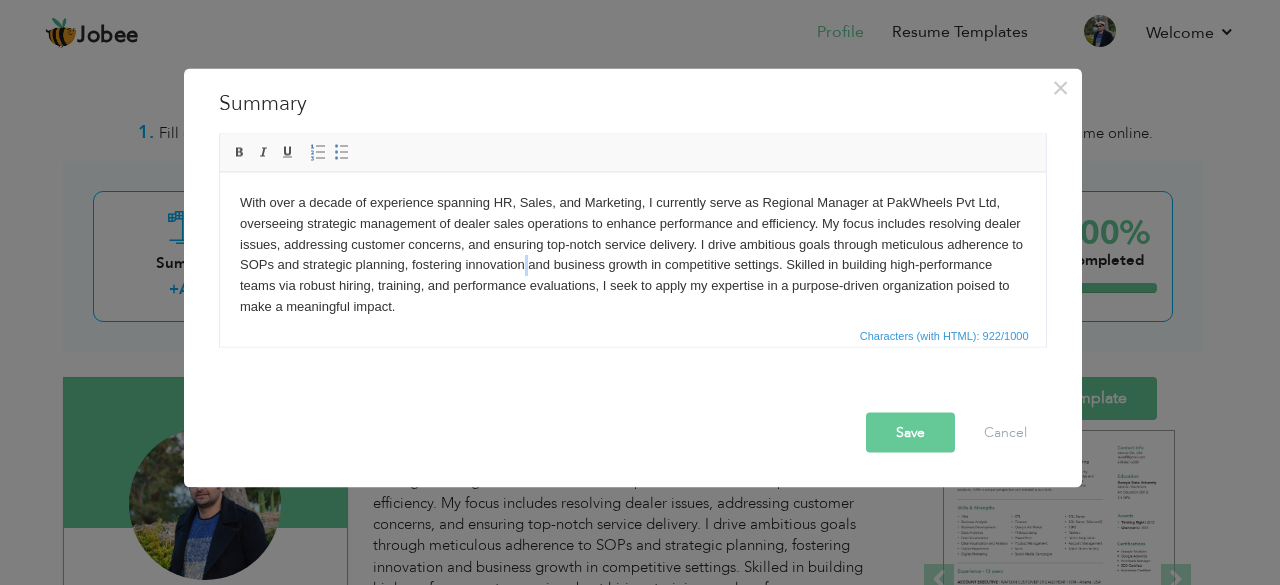 click on "With over a decade of experience spanning HR, Sales, and Marketing, I currently serve as Regional Manager at PakWheels Pvt Ltd, overseeing strategic management of dealer sales operations to enhance performance and efficiency. My focus includes resolving dealer issues, addressing customer concerns, and ensuring top-notch service delivery. I drive ambitious goals through meticulous adherence to SOPs and strategic planning, fostering innovation and business growth in competitive settings. Skilled in building high-performance teams via robust hiring, training, and performance evaluations, I seek to apply my expertise in a purpose-driven organization poised to make a meaningful impact. I started as a Key Account Executive on [DATE], , and was promoted to Area Sales Manager in June , thanks to my hard work, dedication, and passion. [DATE], I advanced to the position of Regional Manager." at bounding box center (632, 275) 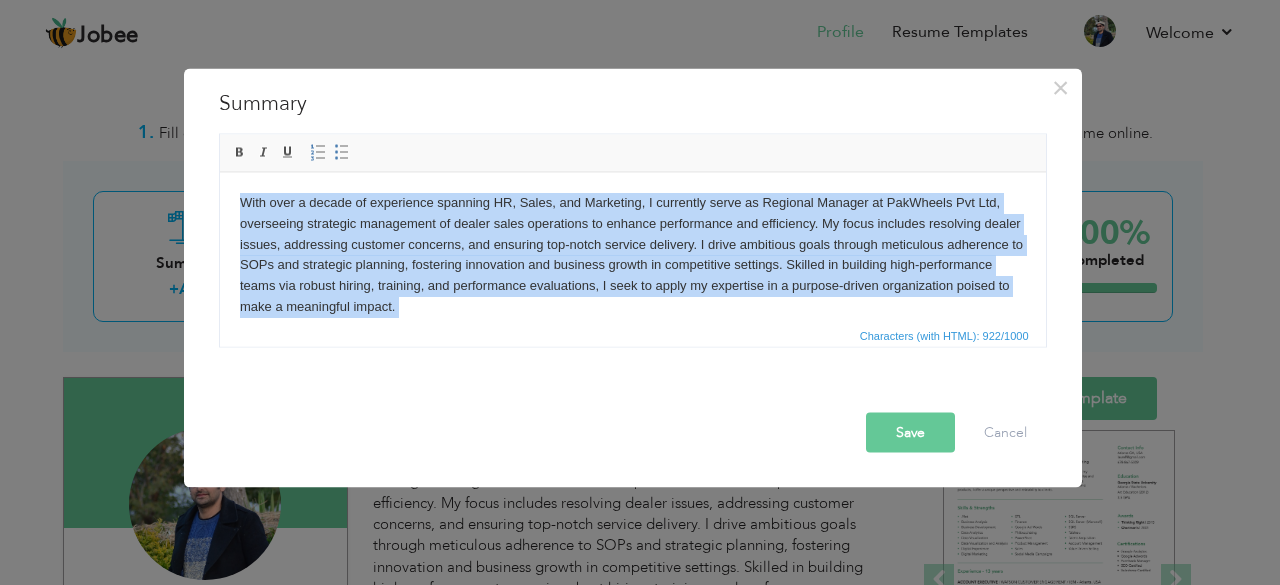 click on "With over a decade of experience spanning HR, Sales, and Marketing, I currently serve as Regional Manager at PakWheels Pvt Ltd, overseeing strategic management of dealer sales operations to enhance performance and efficiency. My focus includes resolving dealer issues, addressing customer concerns, and ensuring top-notch service delivery. I drive ambitious goals through meticulous adherence to SOPs and strategic planning, fostering innovation and business growth in competitive settings. Skilled in building high-performance teams via robust hiring, training, and performance evaluations, I seek to apply my expertise in a purpose-driven organization poised to make a meaningful impact. I started as a Key Account Executive on [DATE], , and was promoted to Area Sales Manager in June , thanks to my hard work, dedication, and passion. [DATE], I advanced to the position of Regional Manager." at bounding box center (632, 275) 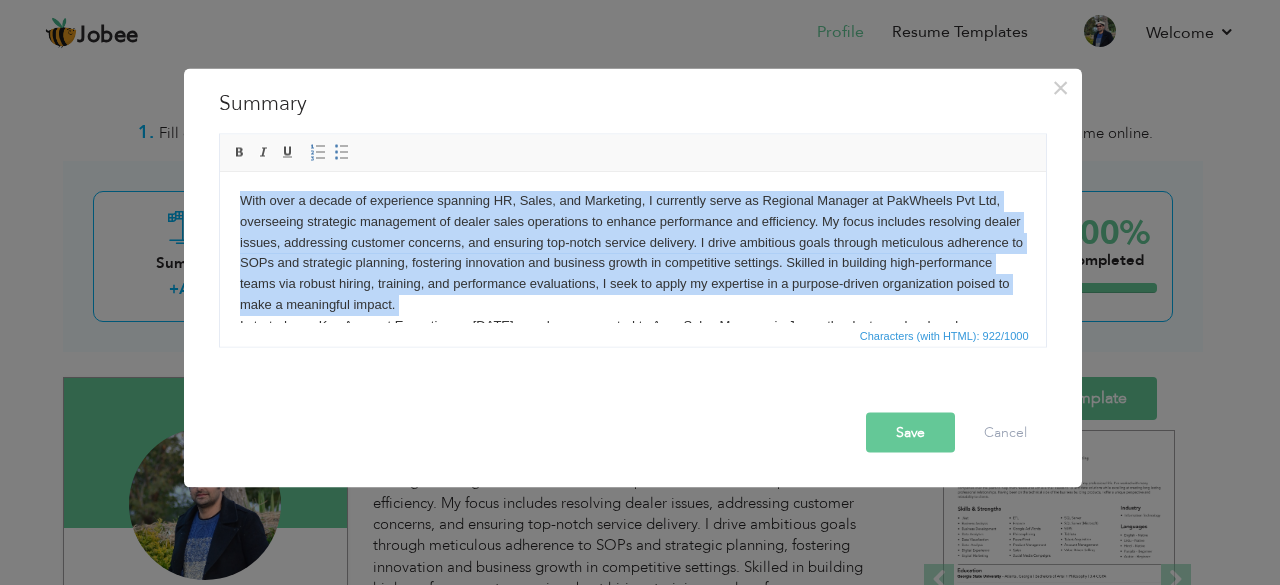scroll, scrollTop: 3, scrollLeft: 0, axis: vertical 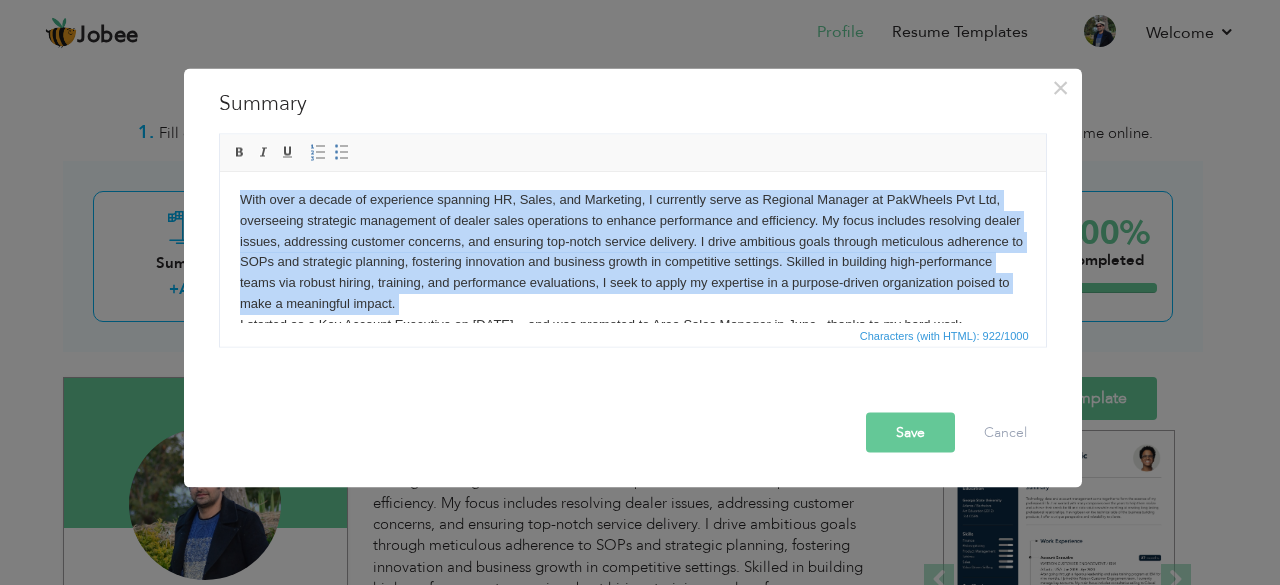 click on "With over a decade of experience spanning HR, Sales, and Marketing, I currently serve as Regional Manager at PakWheels Pvt Ltd, overseeing strategic management of dealer sales operations to enhance performance and efficiency. My focus includes resolving dealer issues, addressing customer concerns, and ensuring top-notch service delivery. I drive ambitious goals through meticulous adherence to SOPs and strategic planning, fostering innovation and business growth in competitive settings. Skilled in building high-performance teams via robust hiring, training, and performance evaluations, I seek to apply my expertise in a purpose-driven organization poised to make a meaningful impact. I started as a Key Account Executive on [DATE], , and was promoted to Area Sales Manager in June , thanks to my hard work, dedication, and passion. [DATE], I advanced to the position of Regional Manager." at bounding box center [632, 272] 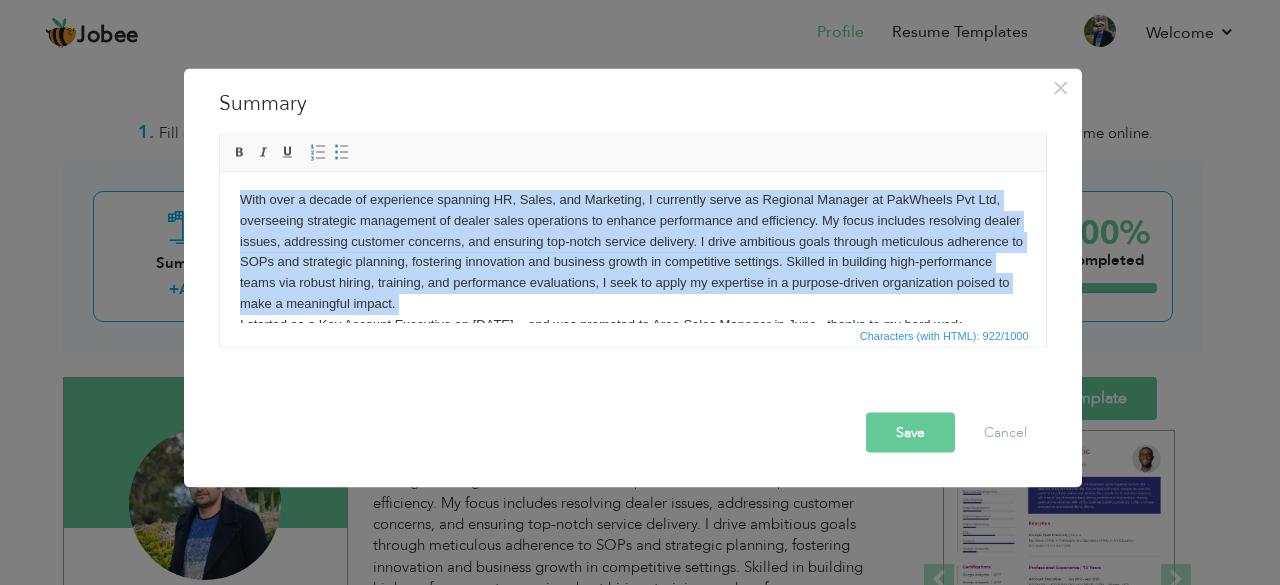 scroll, scrollTop: 0, scrollLeft: 0, axis: both 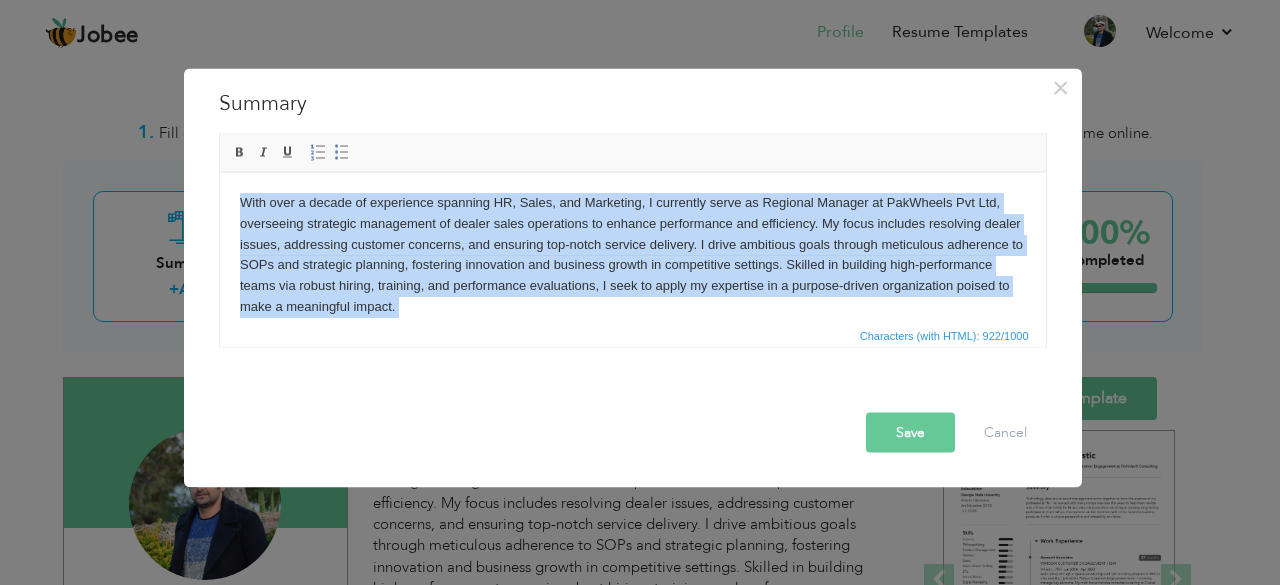 click on "With over a decade of experience spanning HR, Sales, and Marketing, I currently serve as Regional Manager at PakWheels Pvt Ltd, overseeing strategic management of dealer sales operations to enhance performance and efficiency. My focus includes resolving dealer issues, addressing customer concerns, and ensuring top-notch service delivery. I drive ambitious goals through meticulous adherence to SOPs and strategic planning, fostering innovation and business growth in competitive settings. Skilled in building high-performance teams via robust hiring, training, and performance evaluations, I seek to apply my expertise in a purpose-driven organization poised to make a meaningful impact. I started as a Key Account Executive on [DATE], , and was promoted to Area Sales Manager in June , thanks to my hard work, dedication, and passion. [DATE], I advanced to the position of Regional Manager." at bounding box center (632, 275) 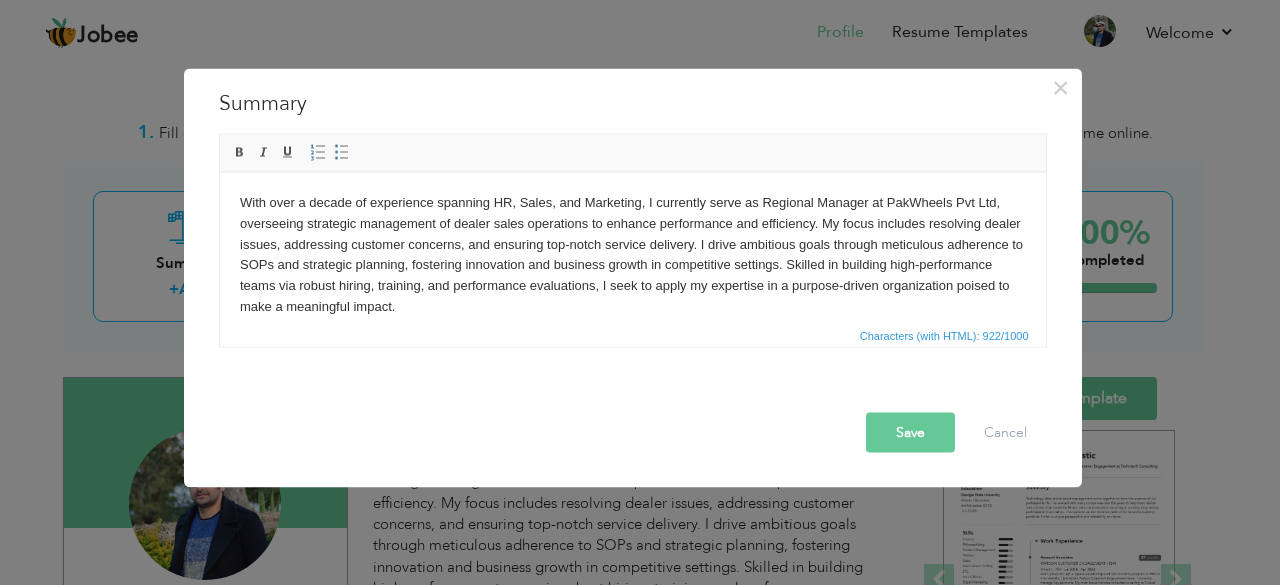 click on "With over a decade of experience spanning HR, Sales, and Marketing, I currently serve as Regional Manager at PakWheels Pvt Ltd, overseeing strategic management of dealer sales operations to enhance performance and efficiency. My focus includes resolving dealer issues, addressing customer concerns, and ensuring top-notch service delivery. I drive ambitious goals through meticulous adherence to SOPs and strategic planning, fostering innovation and business growth in competitive settings. Skilled in building high-performance teams via robust hiring, training, and performance evaluations, I seek to apply my expertise in a purpose-driven organization poised to make a meaningful impact. I started as a Key Account Executive on [DATE], , and was promoted to Area Sales Manager in June , thanks to my hard work, dedication, and passion. [DATE], I advanced to the position of Regional Manager." at bounding box center (632, 275) 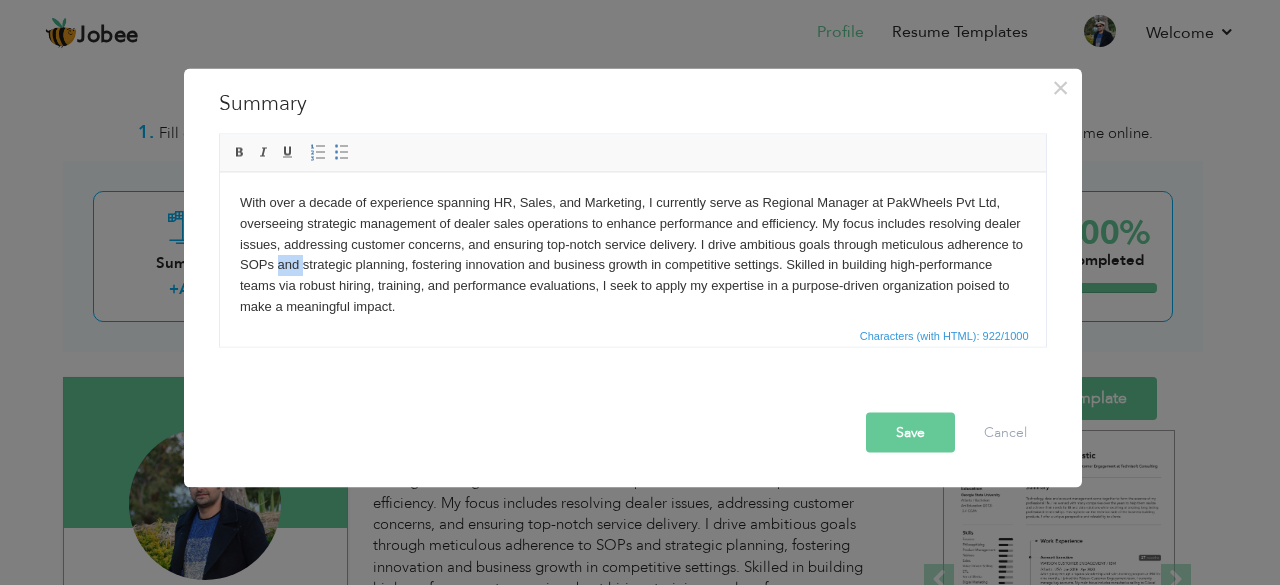 click on "With over a decade of experience spanning HR, Sales, and Marketing, I currently serve as Regional Manager at PakWheels Pvt Ltd, overseeing strategic management of dealer sales operations to enhance performance and efficiency. My focus includes resolving dealer issues, addressing customer concerns, and ensuring top-notch service delivery. I drive ambitious goals through meticulous adherence to SOPs and strategic planning, fostering innovation and business growth in competitive settings. Skilled in building high-performance teams via robust hiring, training, and performance evaluations, I seek to apply my expertise in a purpose-driven organization poised to make a meaningful impact. I started as a Key Account Executive on [DATE], , and was promoted to Area Sales Manager in June , thanks to my hard work, dedication, and passion. [DATE], I advanced to the position of Regional Manager." at bounding box center [632, 275] 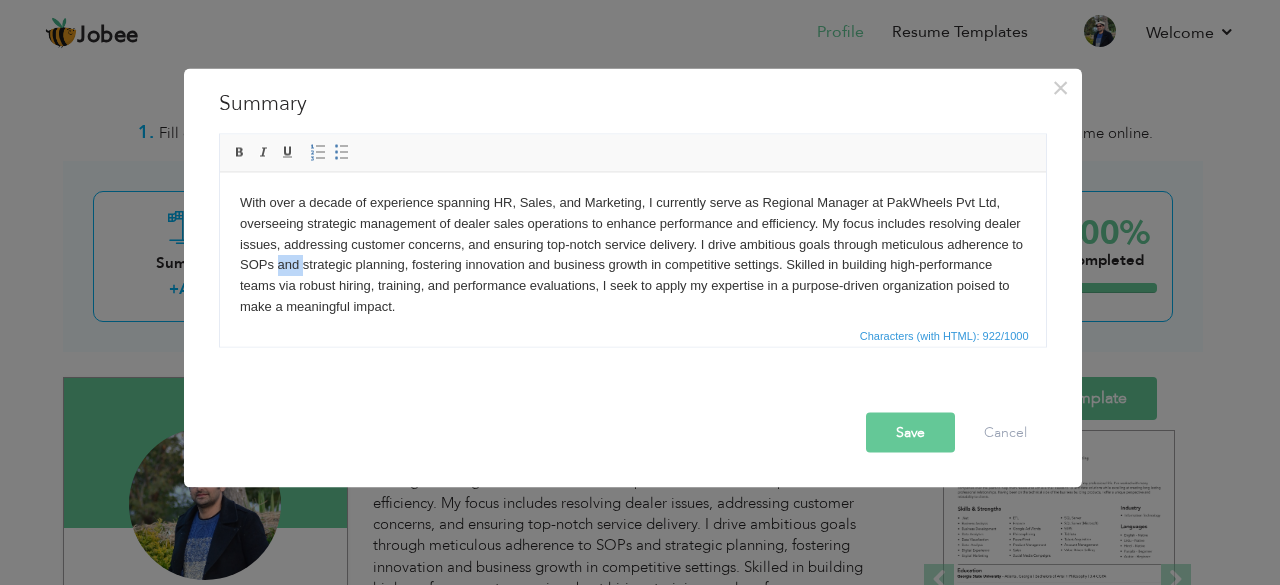 type 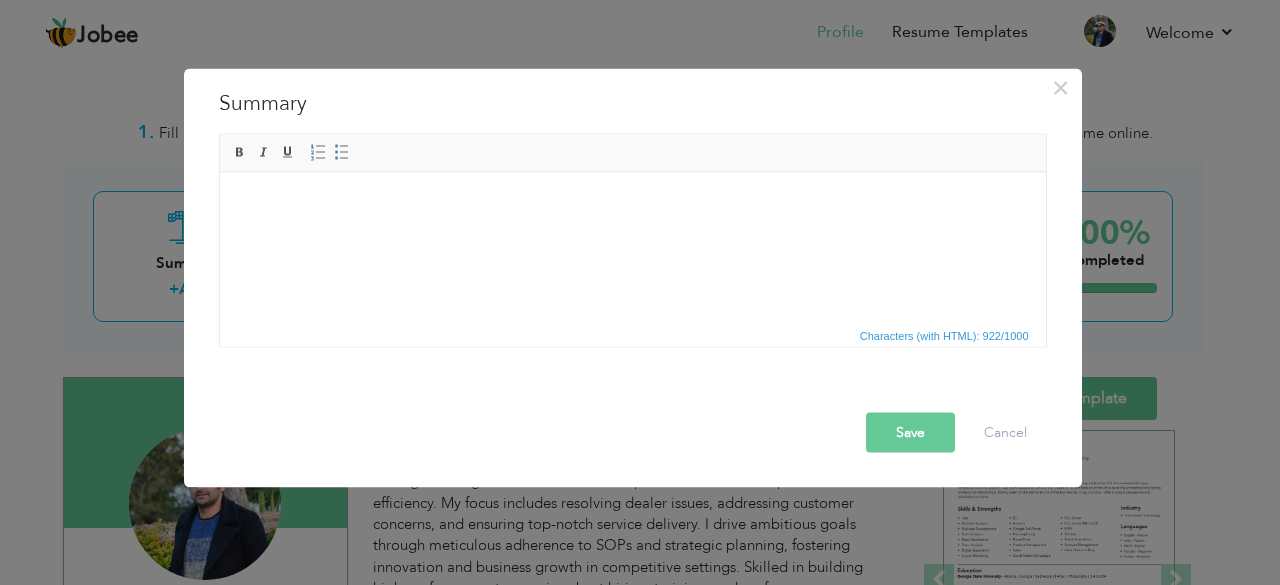 scroll, scrollTop: 33, scrollLeft: 0, axis: vertical 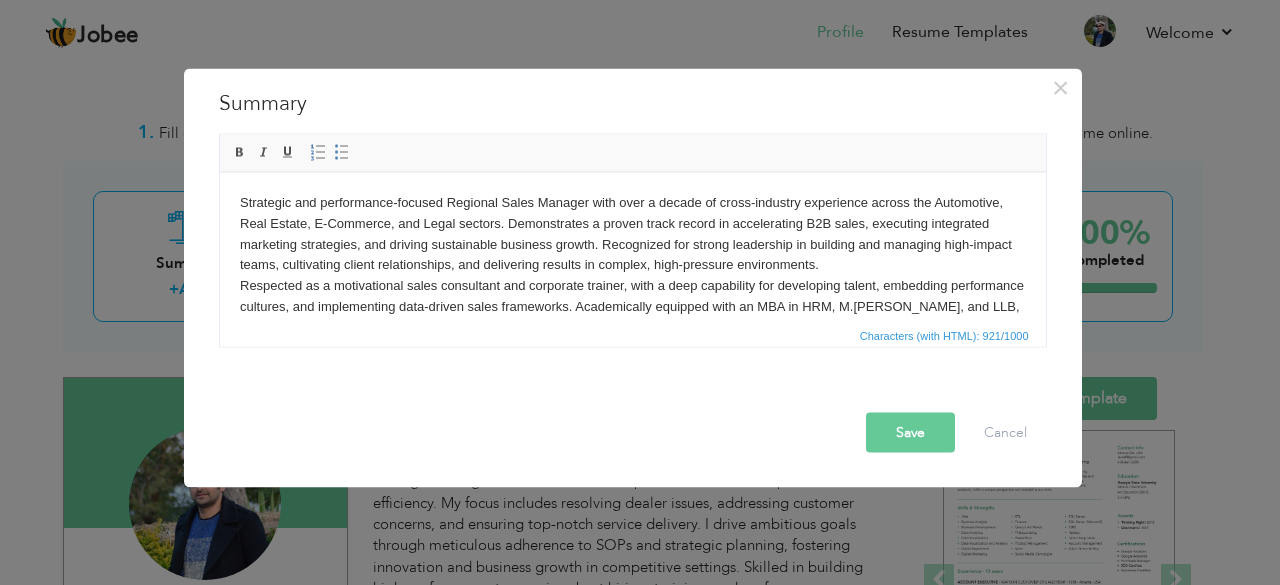 click on "Strategic and performance-focused Regional Sales Manager with over a decade of cross-industry experience across the Automotive, Real Estate, E-Commerce, and Legal sectors. Demonstrates a proven track record in accelerating B2B sales, executing integrated marketing strategies, and driving sustainable business growth. Recognized for strong leadership in building and managing high-impact teams, cultivating client relationships, and delivering results in complex, high-pressure environments. Respected as a motivational sales consultant and corporate trainer, with a deep capability for developing talent, embedding performance cultures, and implementing data-driven sales frameworks. Academically equipped with an MBA in HRM, M.[PERSON_NAME], and LLB, offering a rare blend of strategic business acumen, legal proficiency, and people-centric leadership that delivers measurable organizational value on a global scale." at bounding box center [632, 275] 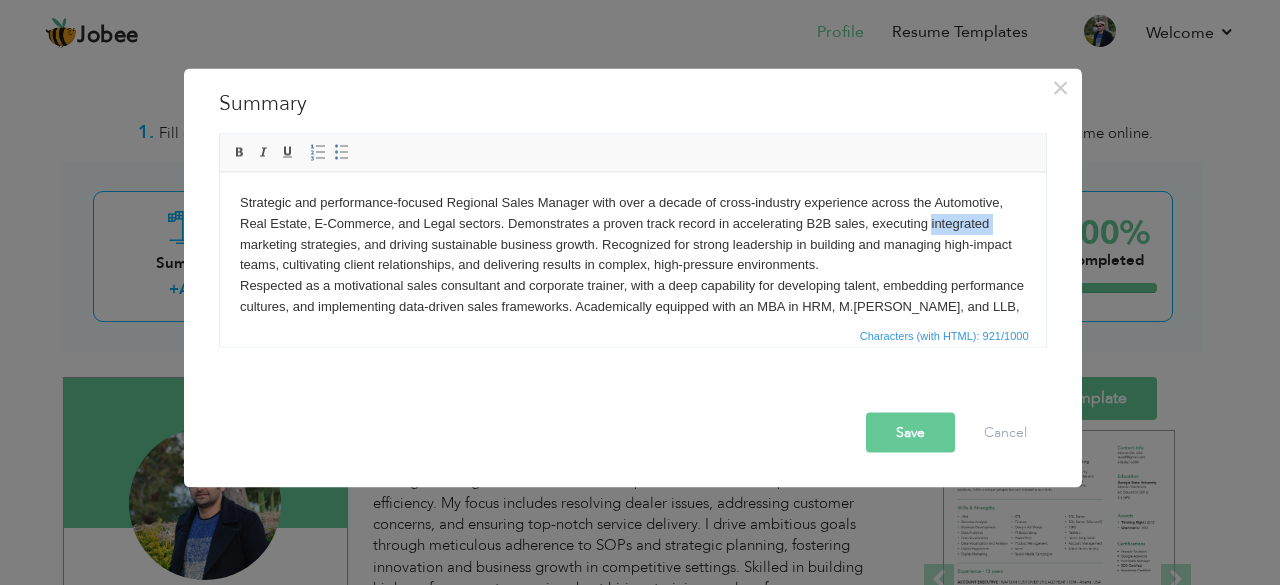 click on "Strategic and performance-focused Regional Sales Manager with over a decade of cross-industry experience across the Automotive, Real Estate, E-Commerce, and Legal sectors. Demonstrates a proven track record in accelerating B2B sales, executing integrated marketing strategies, and driving sustainable business growth. Recognized for strong leadership in building and managing high-impact teams, cultivating client relationships, and delivering results in complex, high-pressure environments. Respected as a motivational sales consultant and corporate trainer, with a deep capability for developing talent, embedding performance cultures, and implementing data-driven sales frameworks. Academically equipped with an MBA in HRM, M.[PERSON_NAME], and LLB, offering a rare blend of strategic business acumen, legal proficiency, and people-centric leadership that delivers measurable organizational value on a global scale." at bounding box center (632, 275) 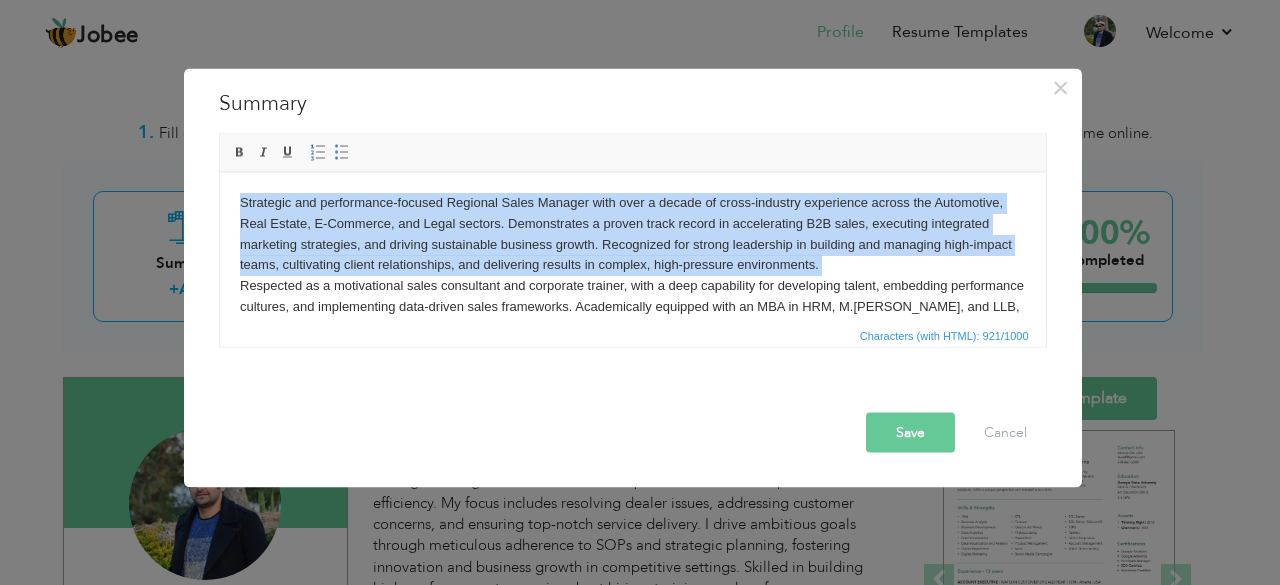 click on "Strategic and performance-focused Regional Sales Manager with over a decade of cross-industry experience across the Automotive, Real Estate, E-Commerce, and Legal sectors. Demonstrates a proven track record in accelerating B2B sales, executing integrated marketing strategies, and driving sustainable business growth. Recognized for strong leadership in building and managing high-impact teams, cultivating client relationships, and delivering results in complex, high-pressure environments. Respected as a motivational sales consultant and corporate trainer, with a deep capability for developing talent, embedding performance cultures, and implementing data-driven sales frameworks. Academically equipped with an MBA in HRM, M.[PERSON_NAME], and LLB, offering a rare blend of strategic business acumen, legal proficiency, and people-centric leadership that delivers measurable organizational value on a global scale." at bounding box center [632, 275] 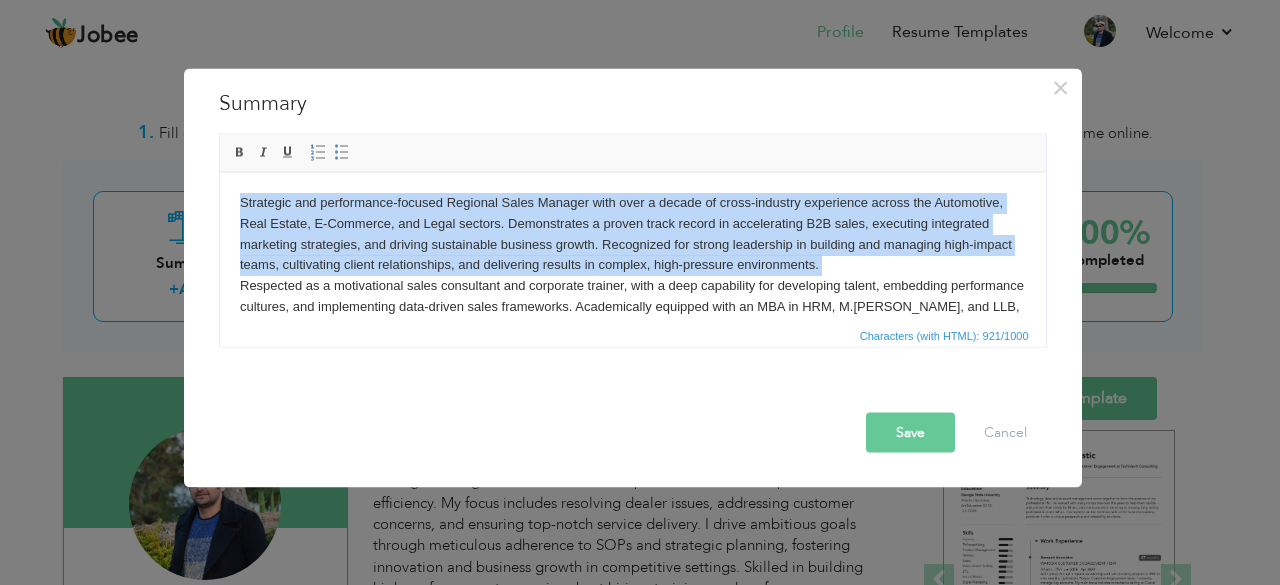 scroll, scrollTop: 56, scrollLeft: 0, axis: vertical 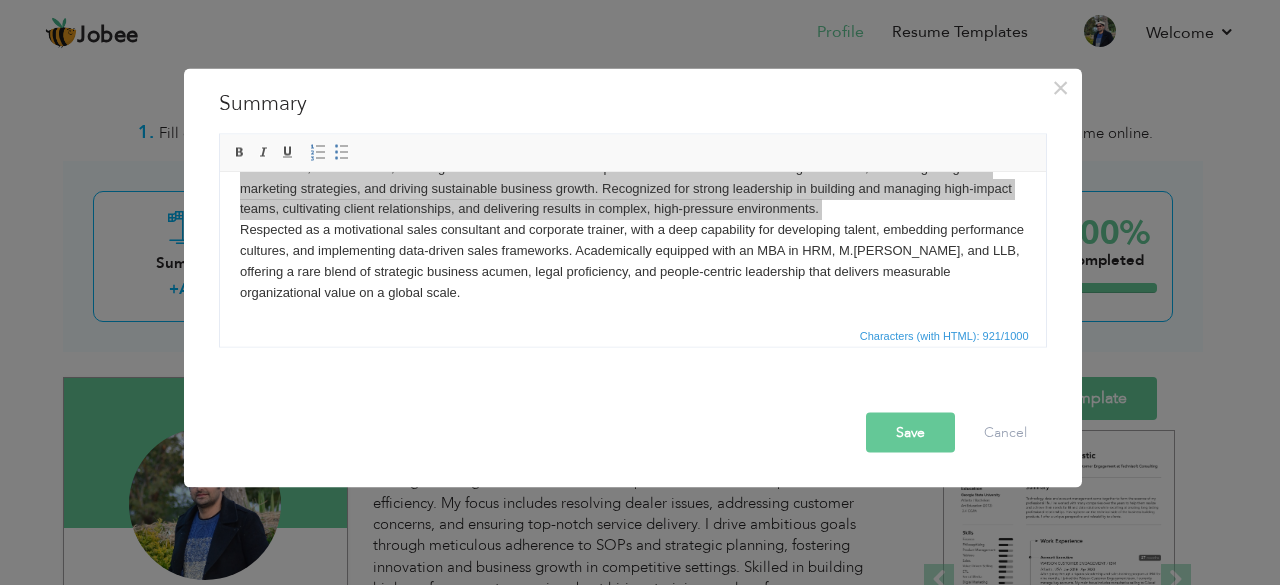 click on "Save" at bounding box center (910, 432) 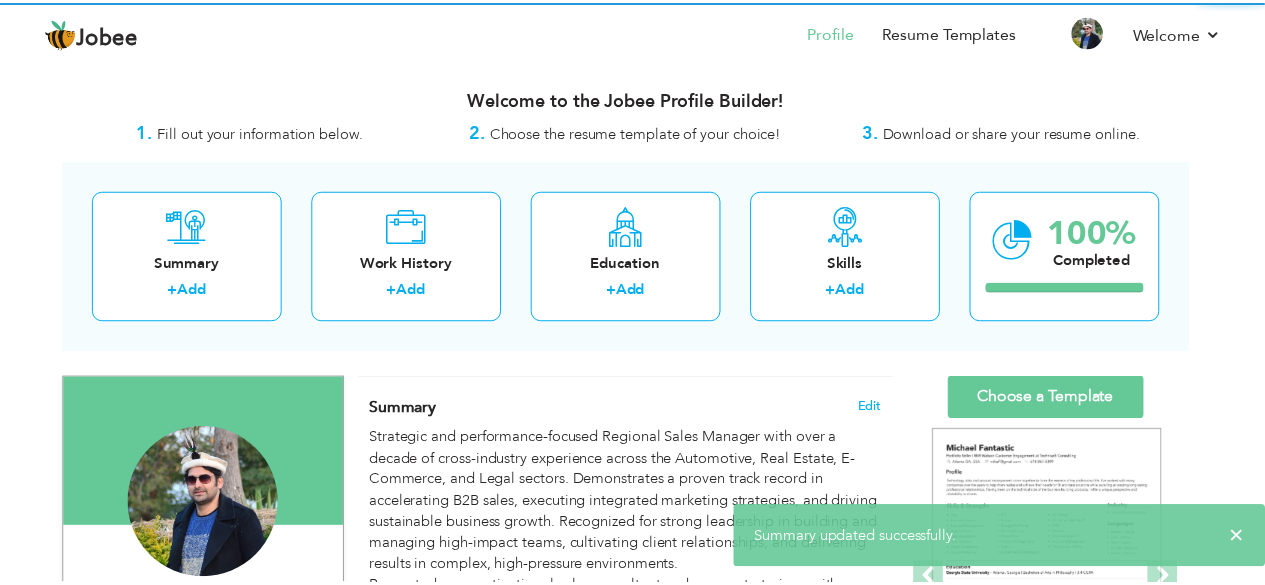 scroll, scrollTop: 0, scrollLeft: 0, axis: both 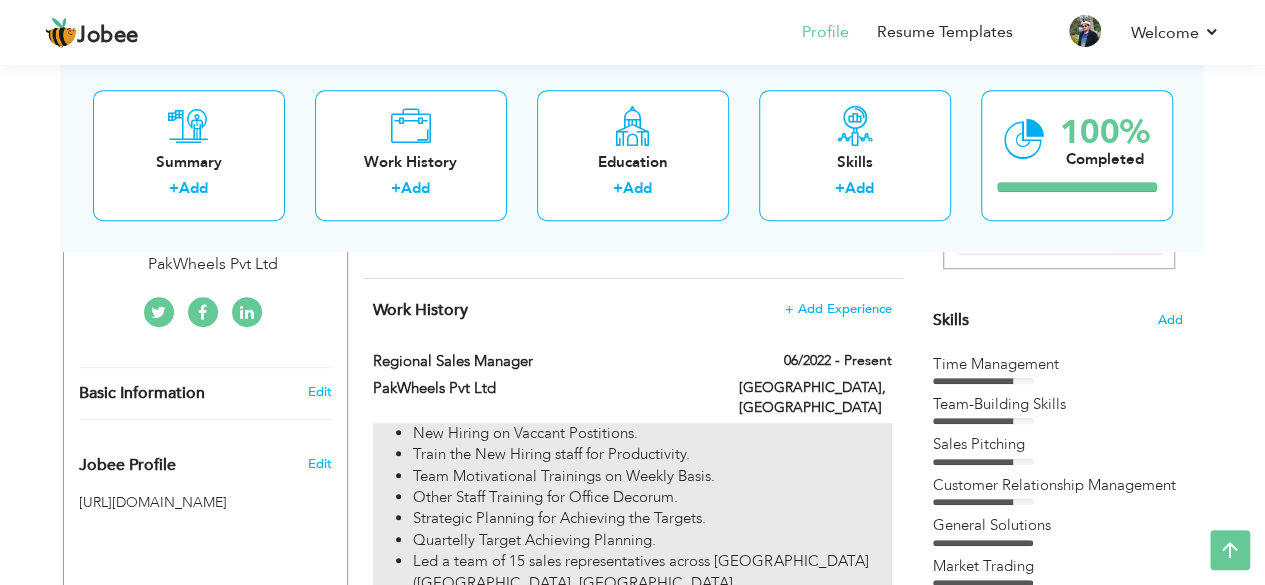 drag, startPoint x: 371, startPoint y: 359, endPoint x: 444, endPoint y: 403, distance: 85.23497 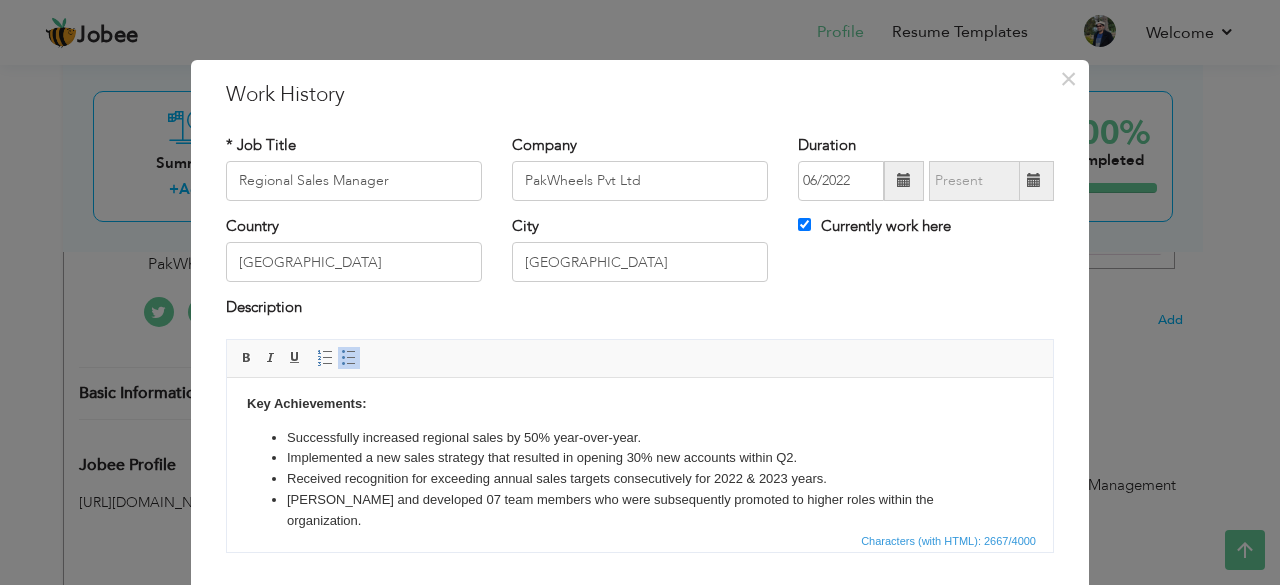scroll, scrollTop: 690, scrollLeft: 0, axis: vertical 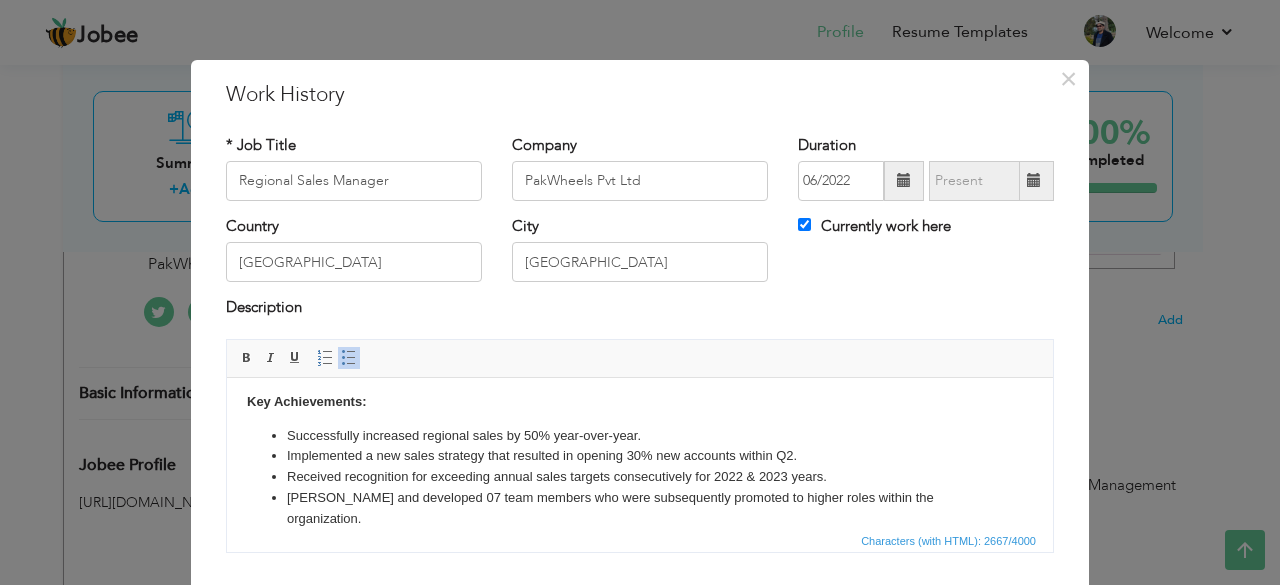 drag, startPoint x: 1045, startPoint y: 410, endPoint x: 1183, endPoint y: 915, distance: 523.516 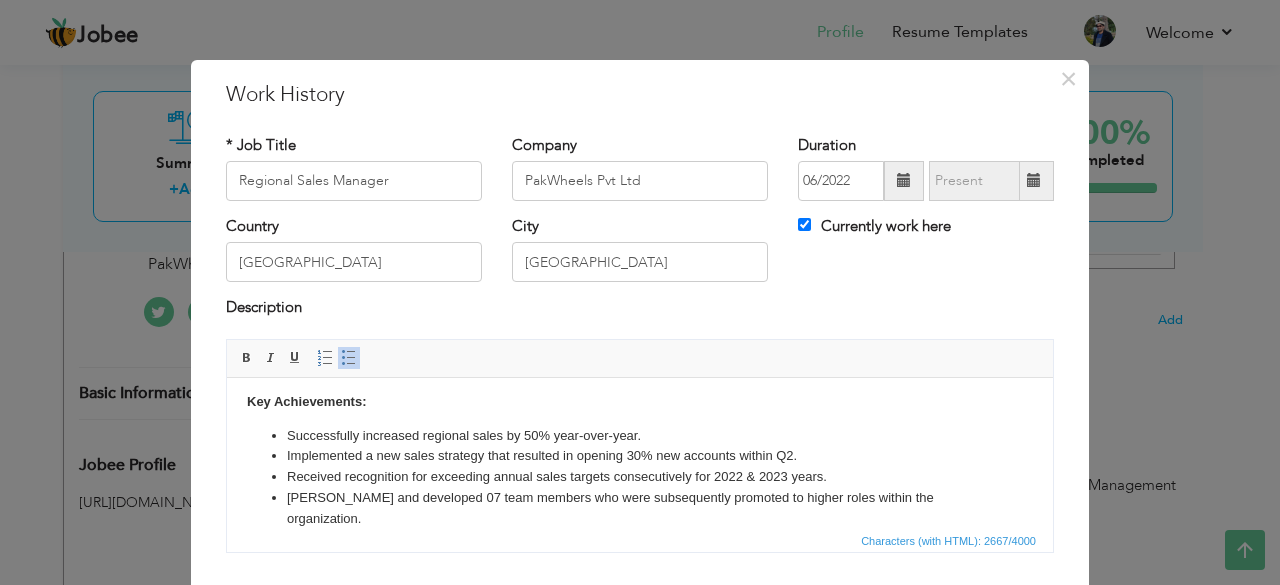 click on "[PERSON_NAME] and developed 07 team members who were subsequently promoted to higher roles within the organization." at bounding box center [640, 508] 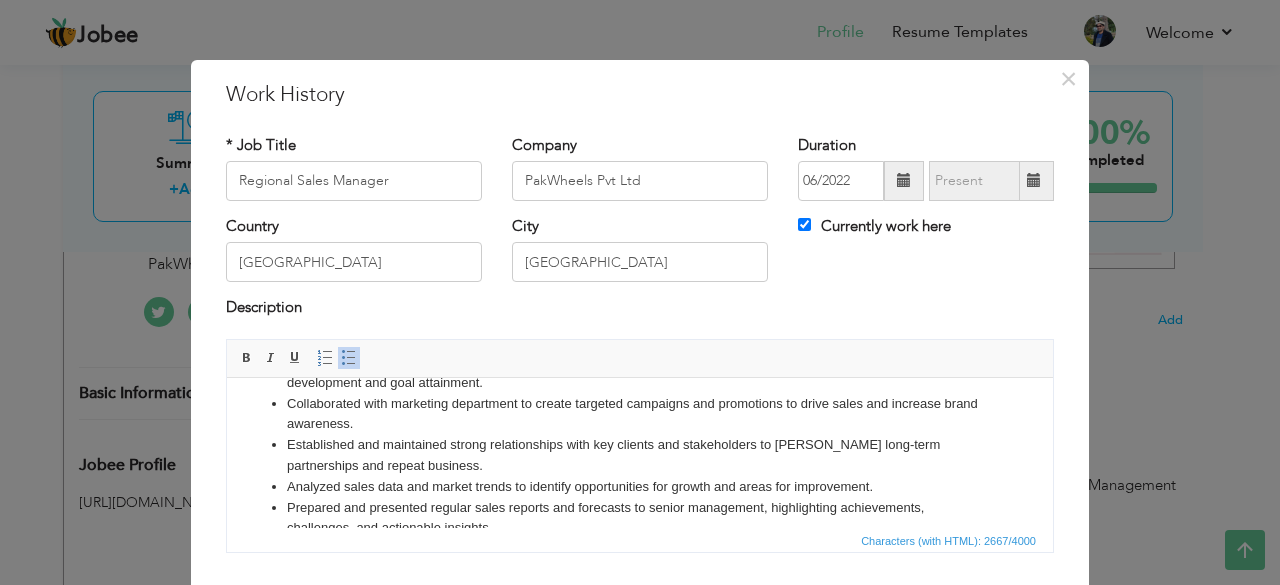scroll, scrollTop: 0, scrollLeft: 0, axis: both 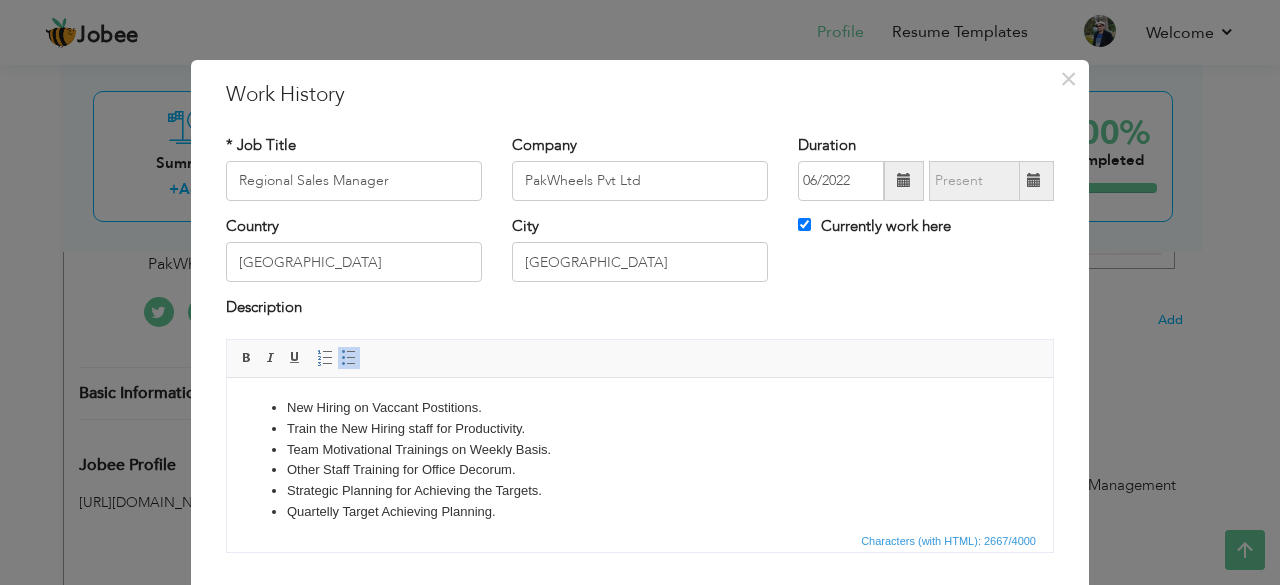 click on "Other Staff Training for Office Decorum." at bounding box center (640, 469) 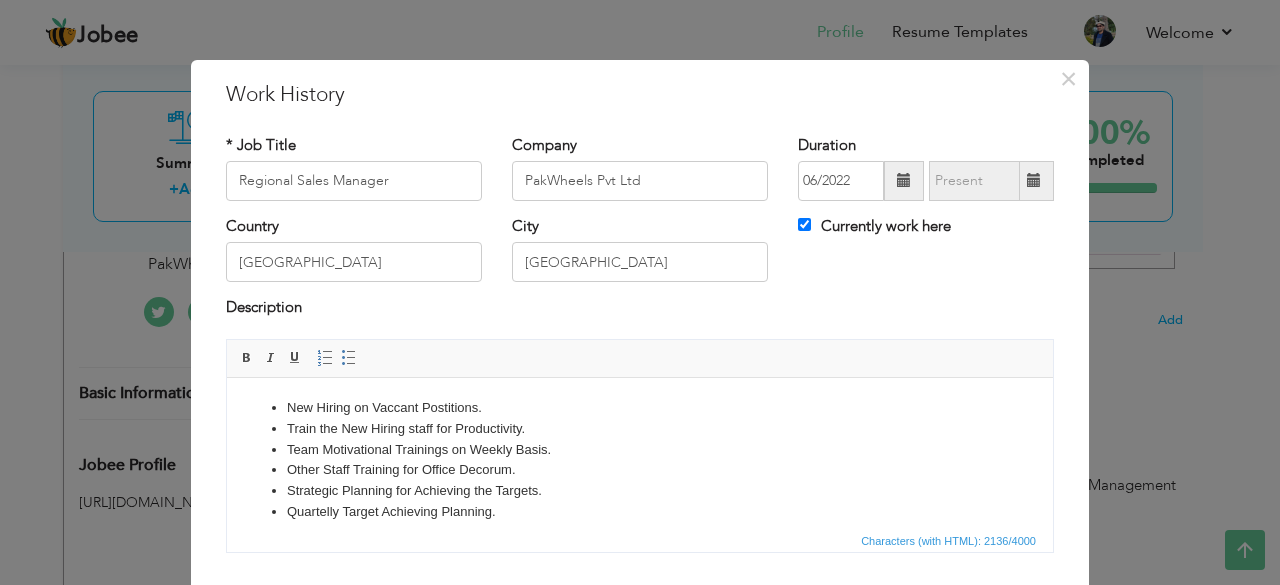 click on "Other Staff Training for Office Decorum." at bounding box center (640, 469) 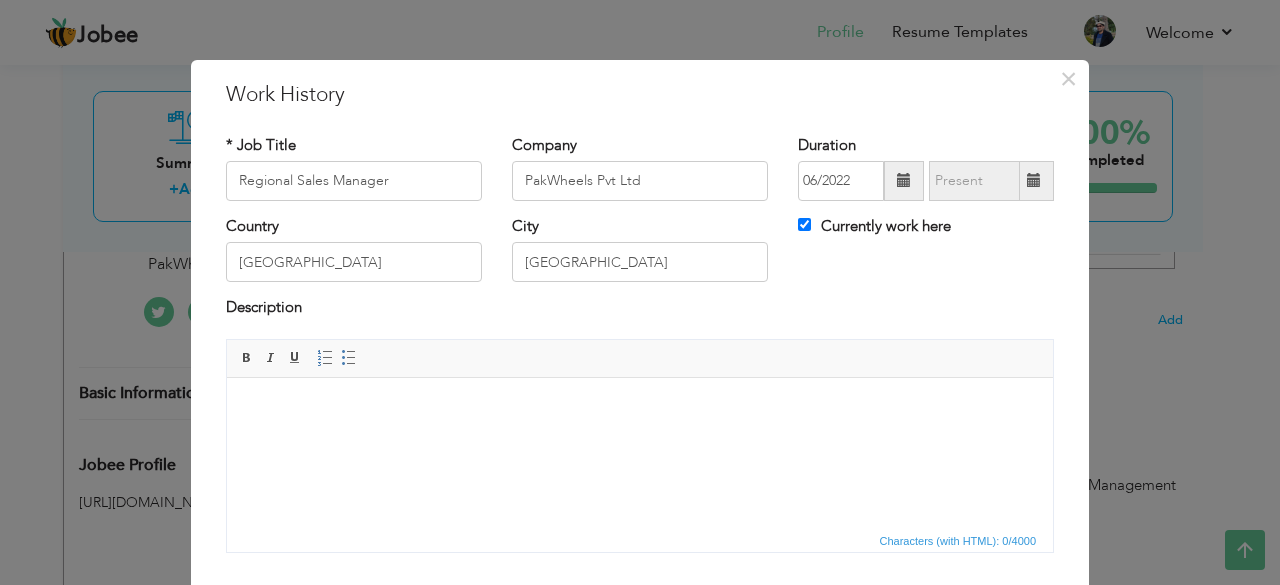 drag, startPoint x: 489, startPoint y: 452, endPoint x: 419, endPoint y: 428, distance: 74 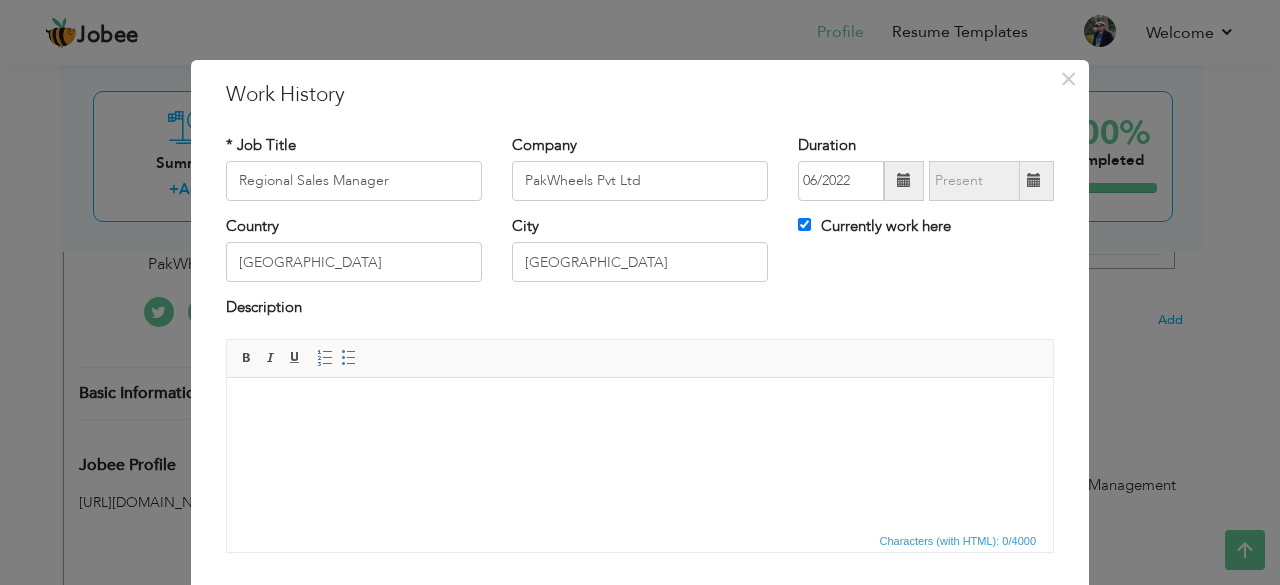 drag, startPoint x: 323, startPoint y: 482, endPoint x: 346, endPoint y: 499, distance: 28.600698 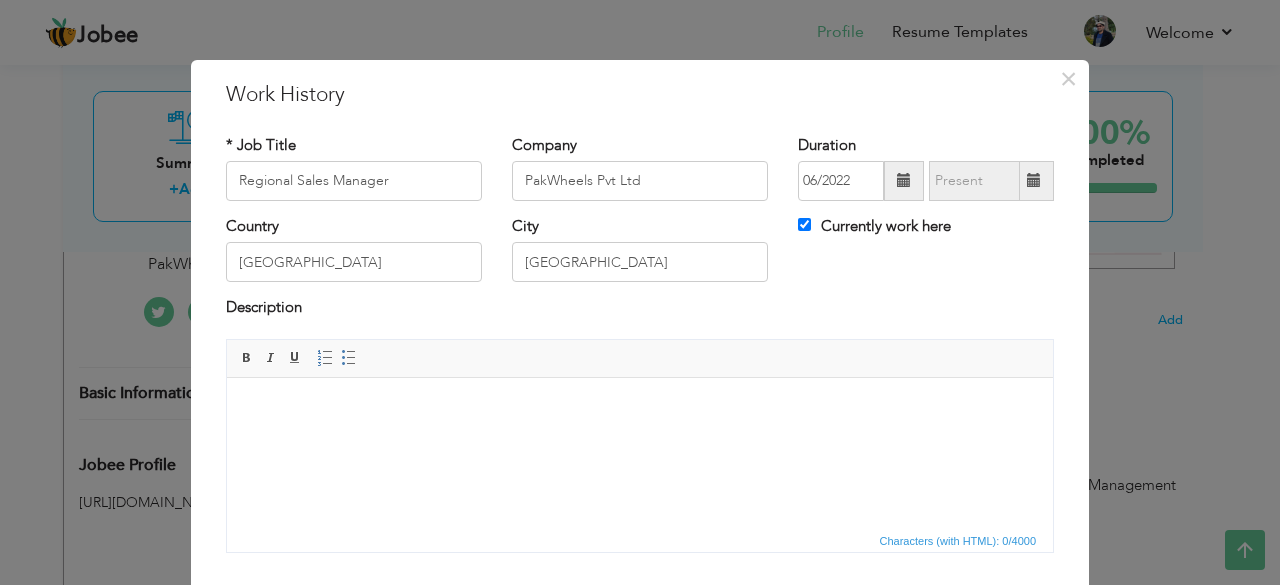 click at bounding box center [640, 407] 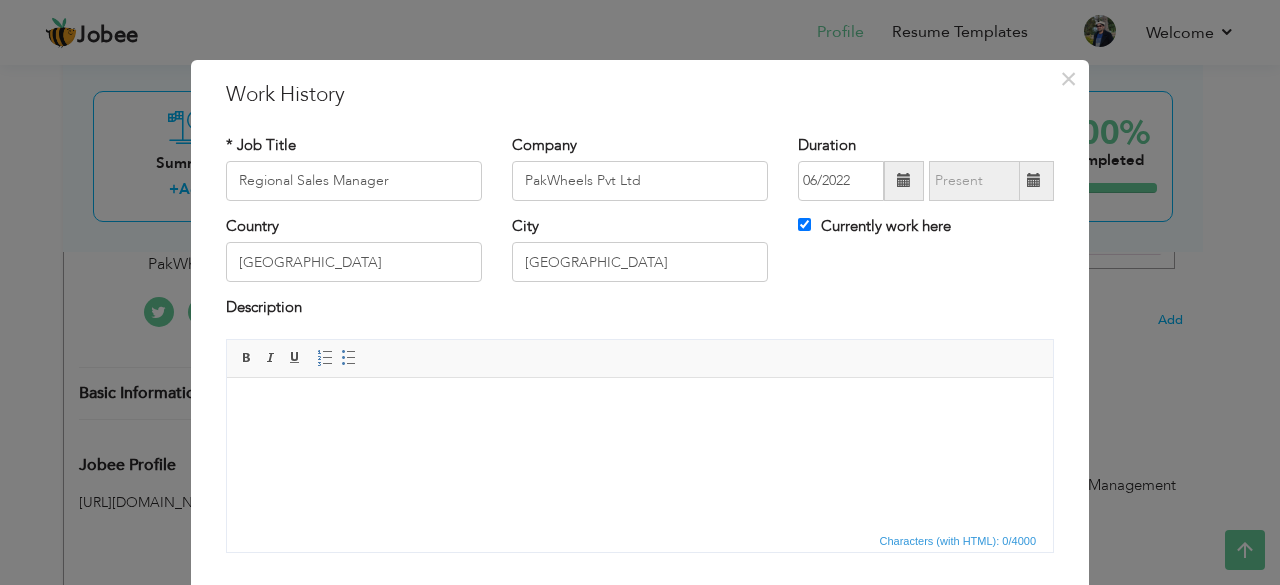 click on "Editor toolbars Basic Styles   Bold   Italic   Underline Paragraph   Insert/Remove Numbered List   Insert/Remove Bulleted List" at bounding box center (640, 359) 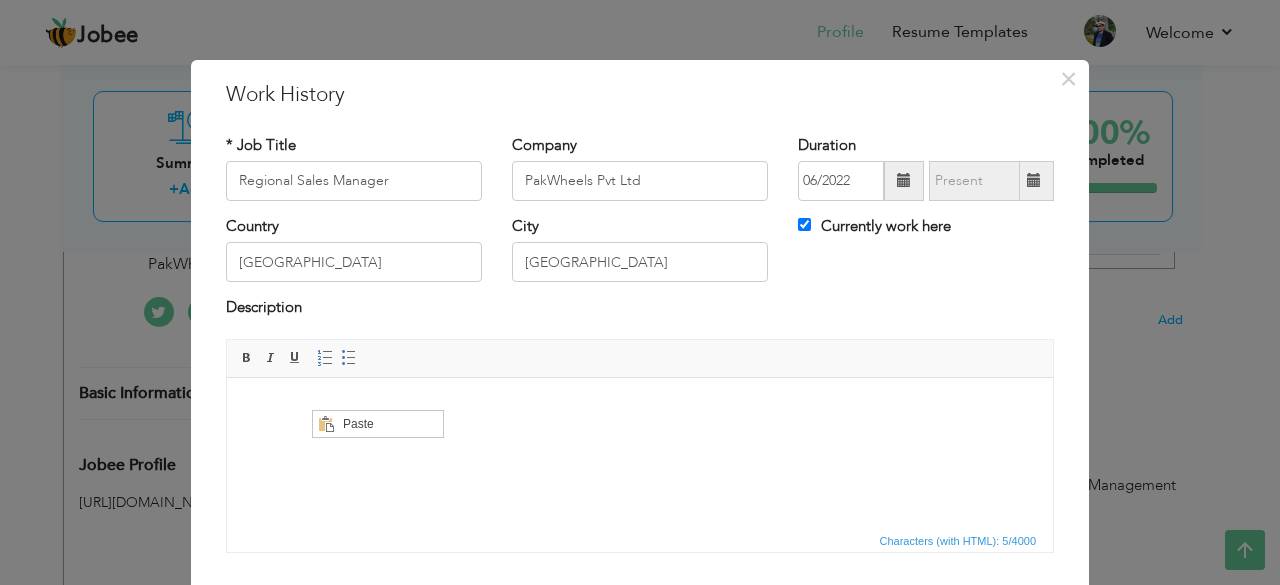 scroll, scrollTop: 0, scrollLeft: 0, axis: both 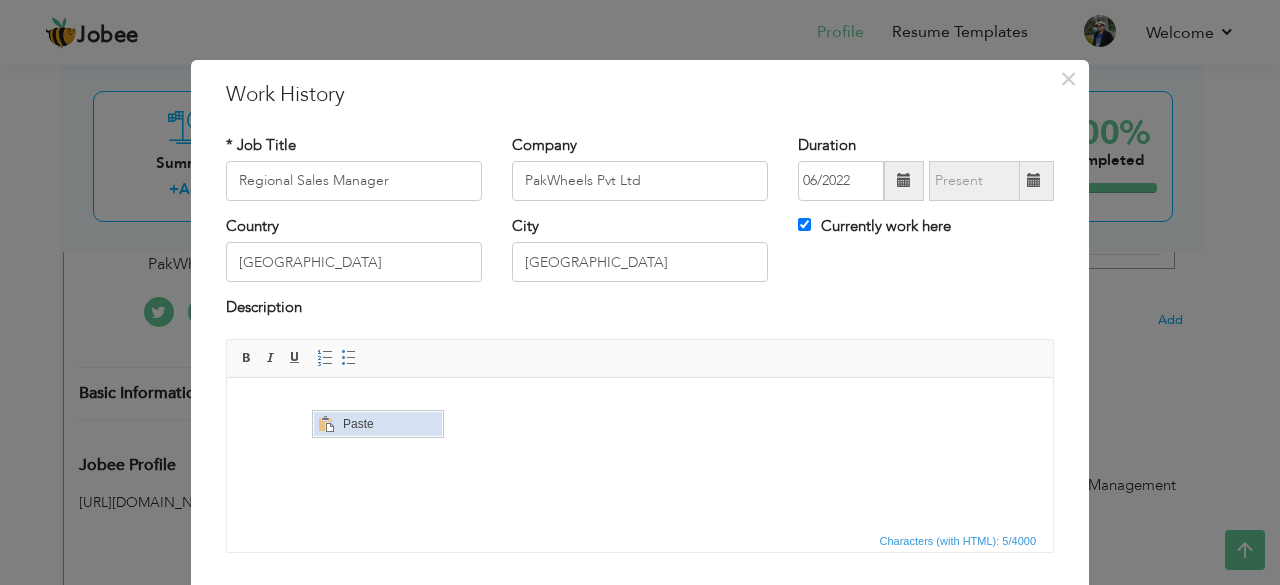 click on "Paste" at bounding box center [389, 423] 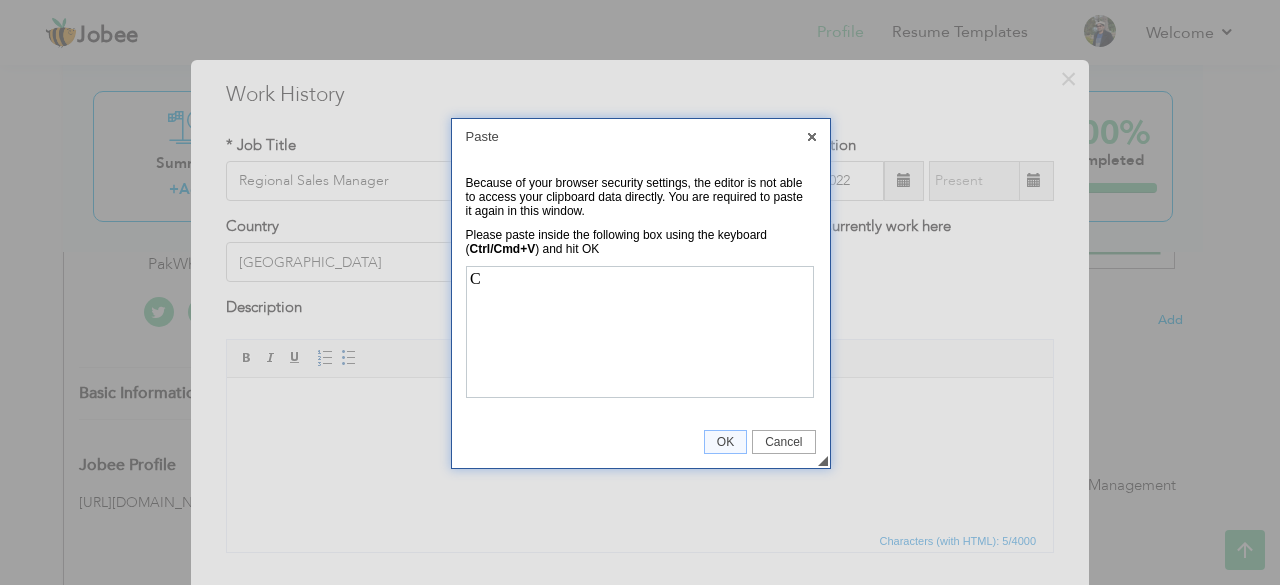 scroll, scrollTop: 0, scrollLeft: 0, axis: both 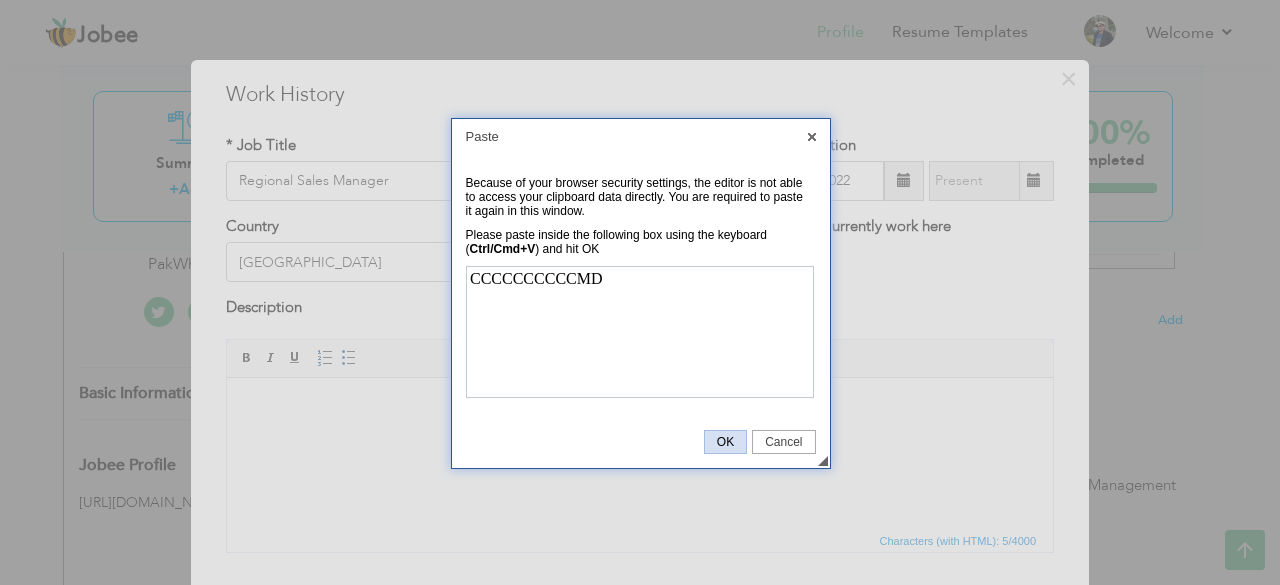 click on "OK" at bounding box center (725, 442) 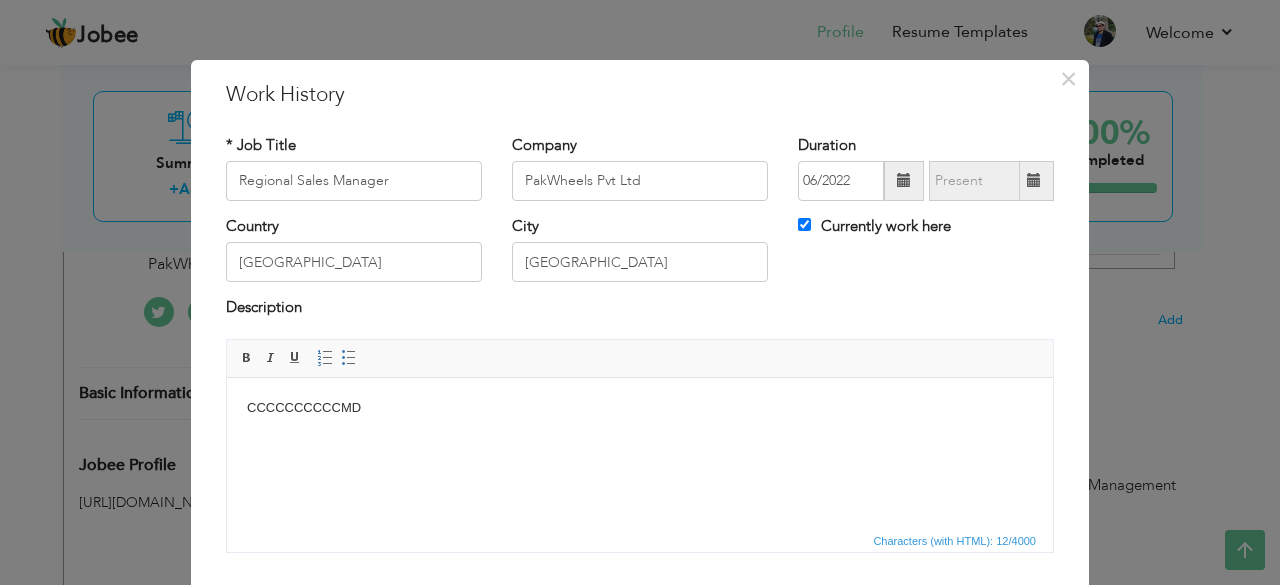 click on "CCCCCCCCCCMD" at bounding box center [640, 407] 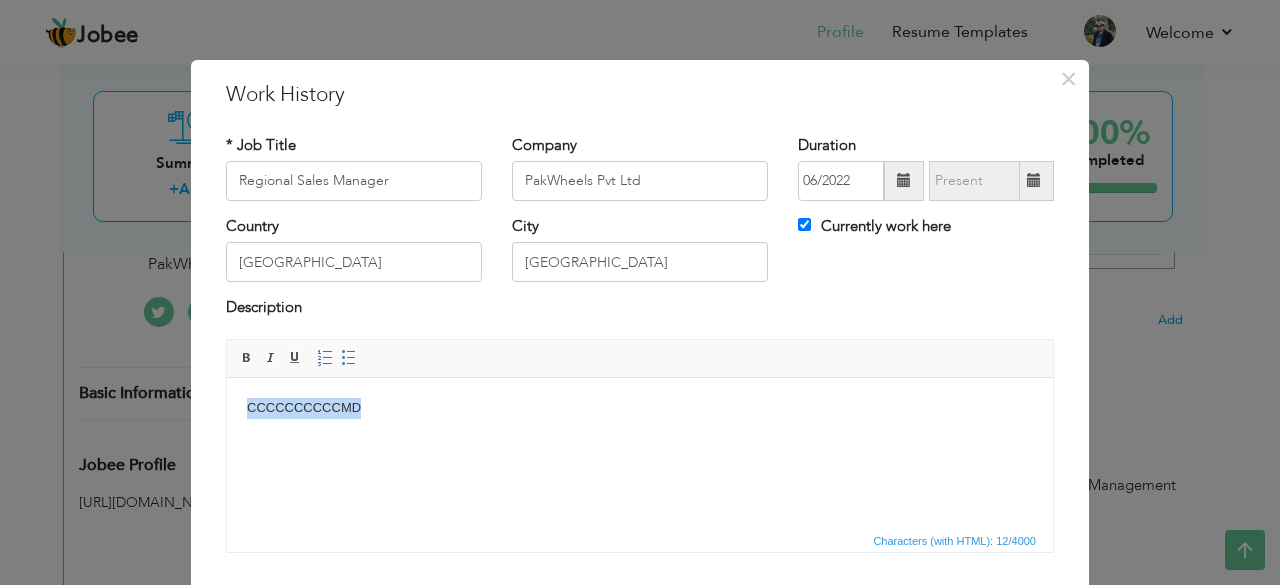 click on "CCCCCCCCCCMD" at bounding box center [640, 407] 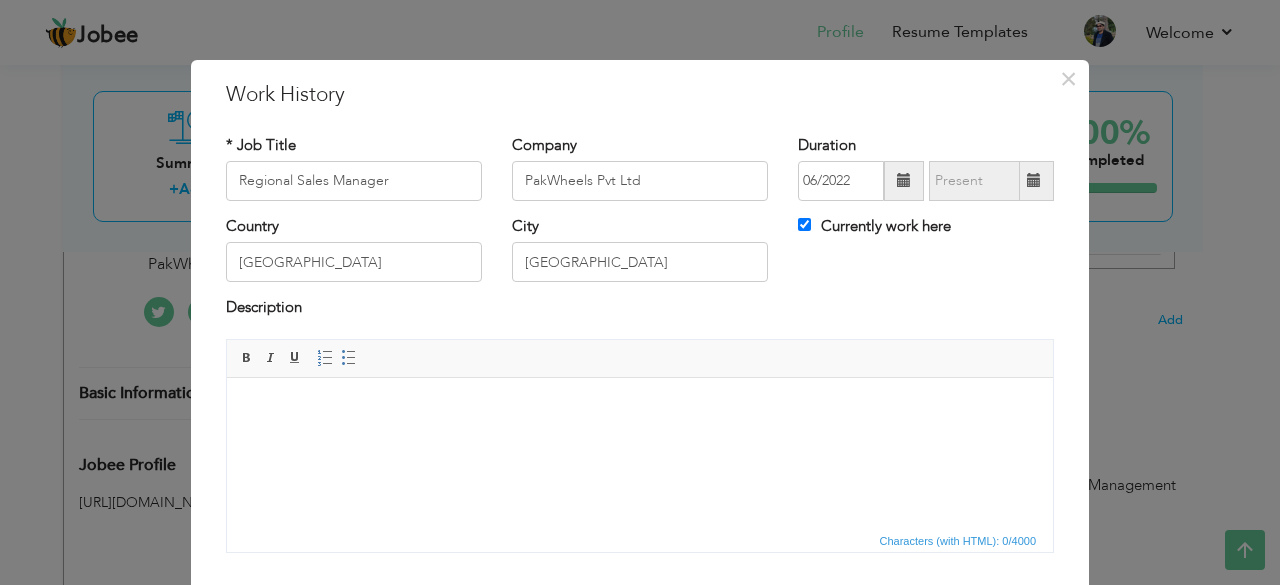 drag, startPoint x: 459, startPoint y: 432, endPoint x: 380, endPoint y: 395, distance: 87.23531 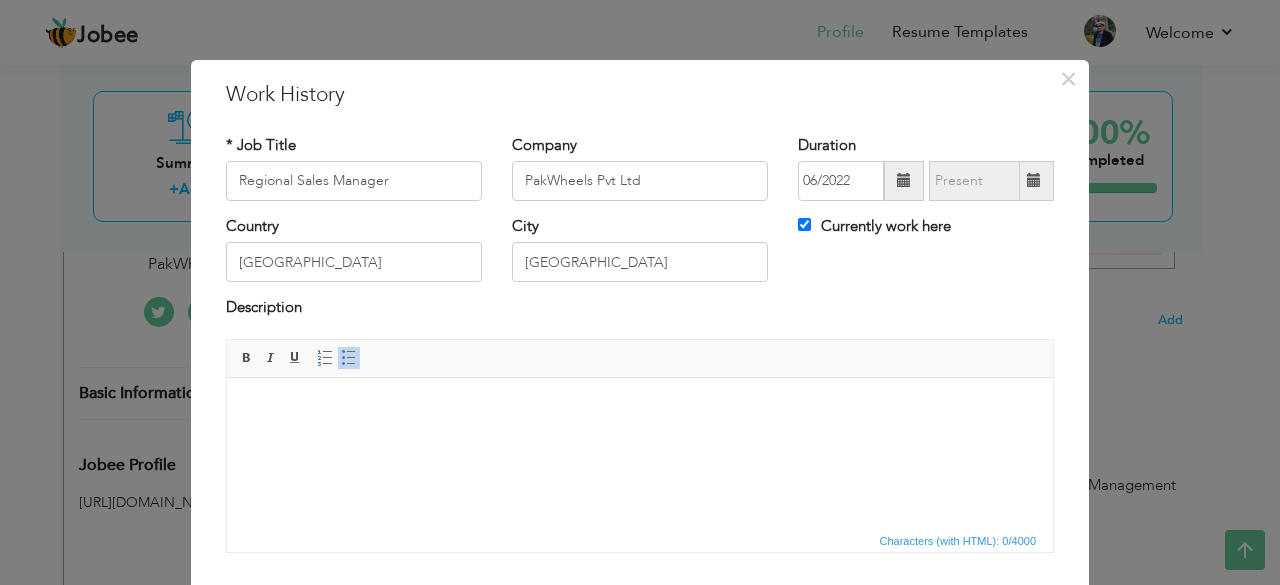 scroll, scrollTop: 51, scrollLeft: 0, axis: vertical 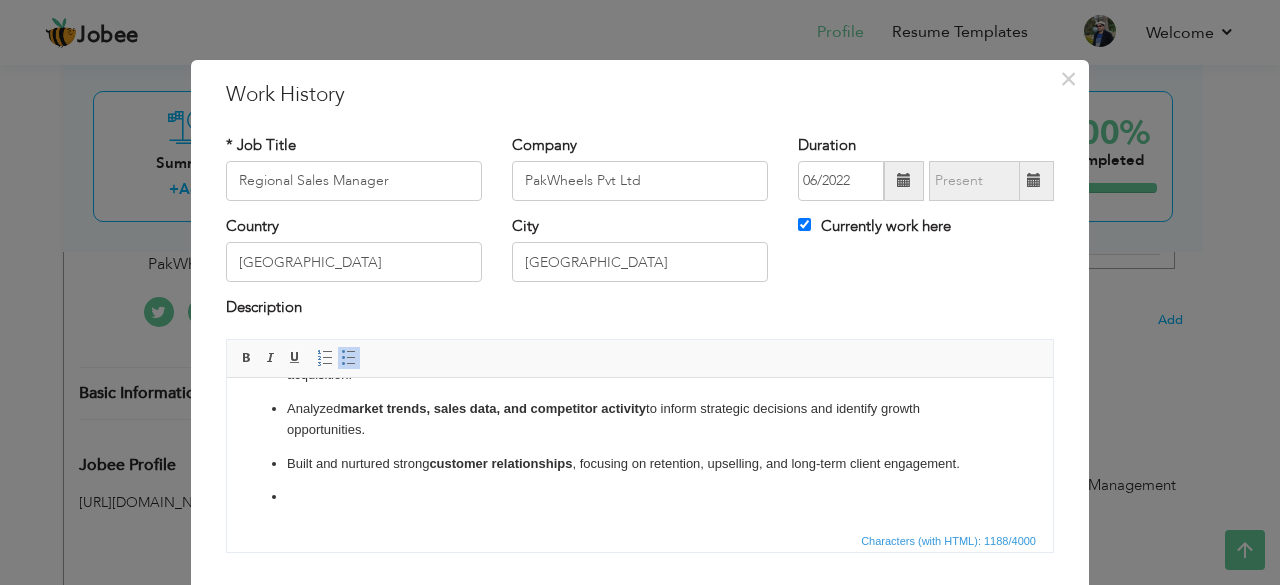 drag, startPoint x: 1046, startPoint y: 499, endPoint x: 1299, endPoint y: 886, distance: 462.36133 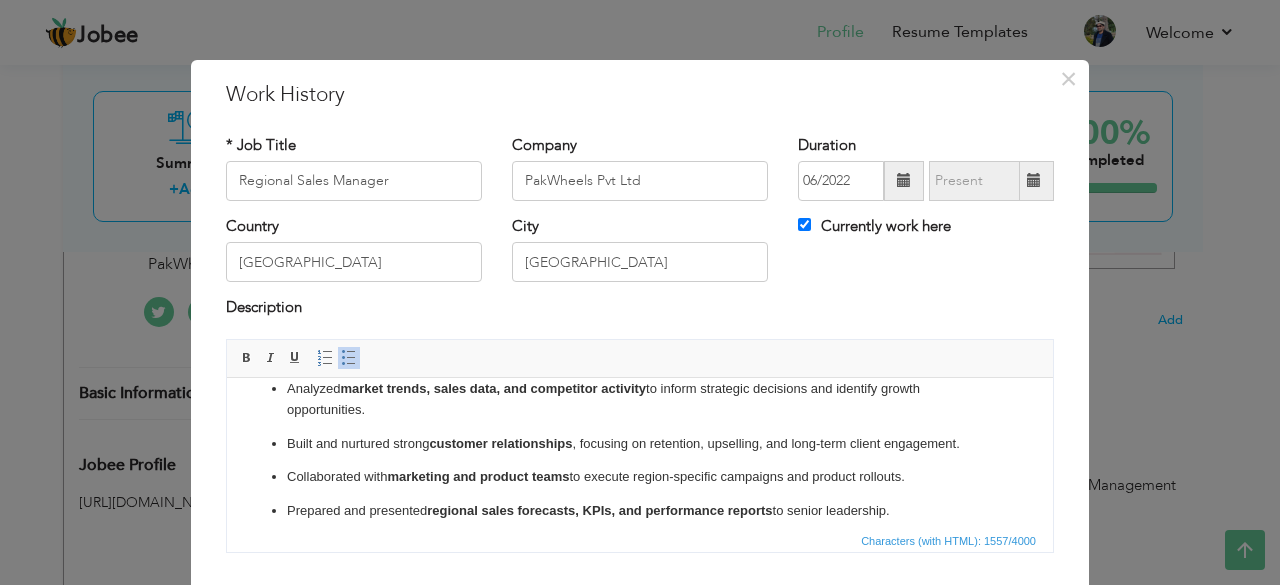 scroll, scrollTop: 363, scrollLeft: 0, axis: vertical 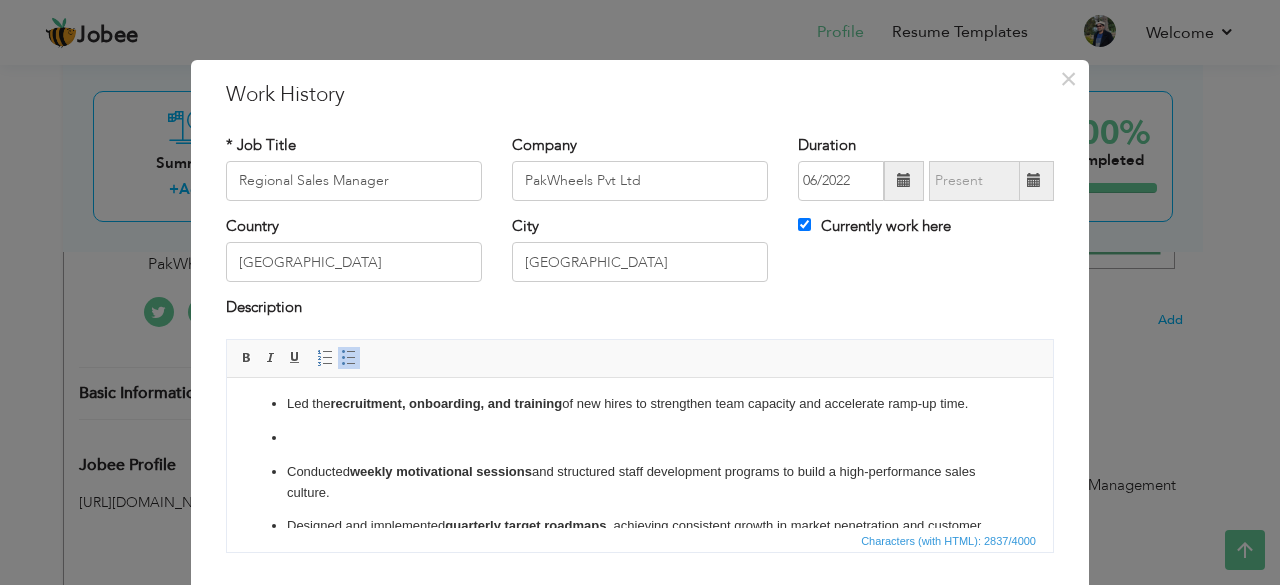 click at bounding box center (640, 437) 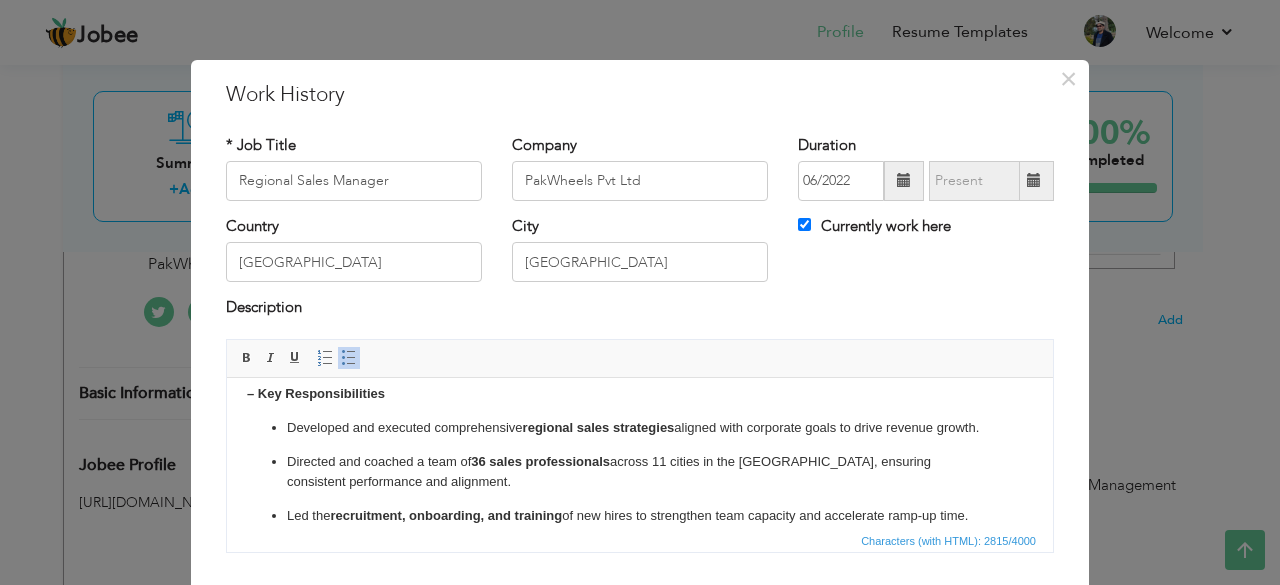 scroll, scrollTop: 0, scrollLeft: 0, axis: both 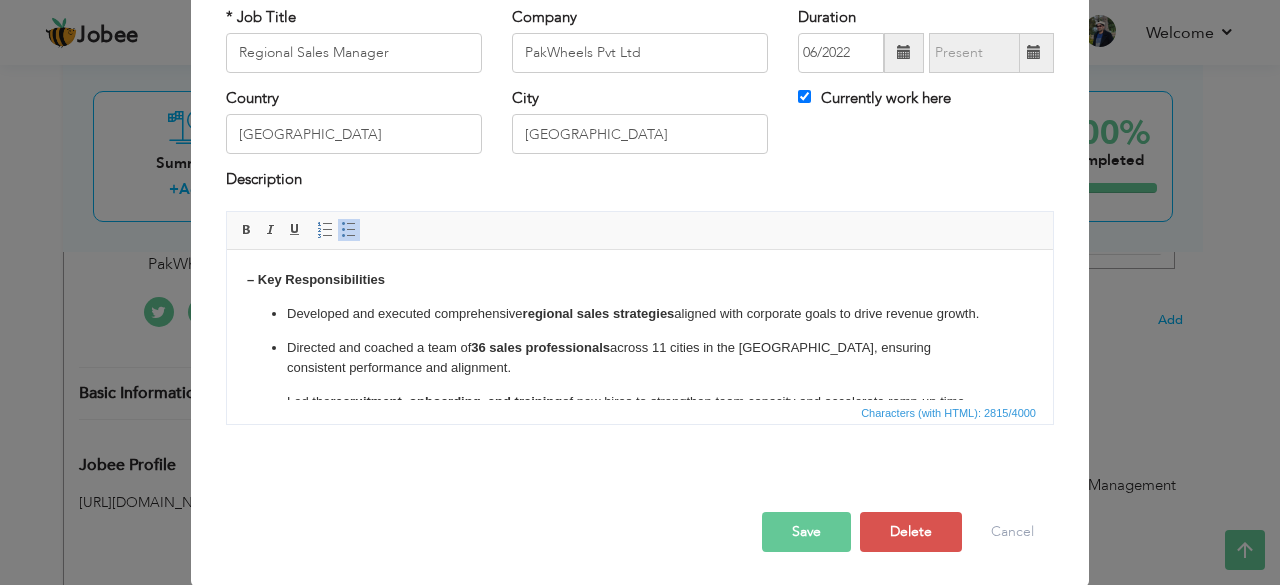 click on "Save" at bounding box center (806, 532) 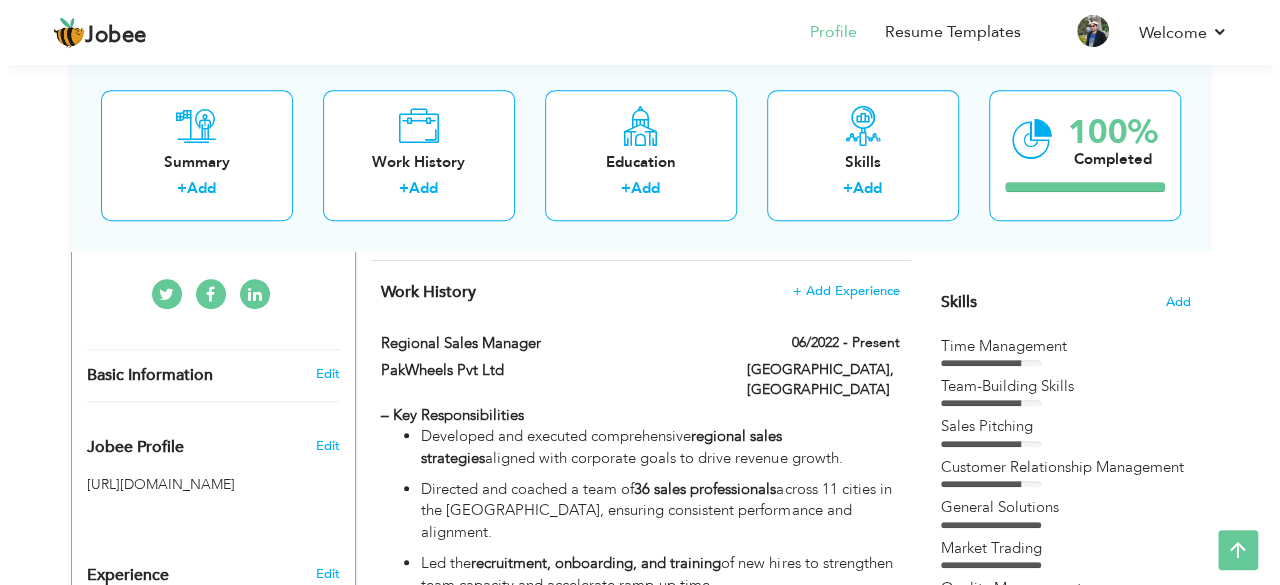 scroll, scrollTop: 450, scrollLeft: 0, axis: vertical 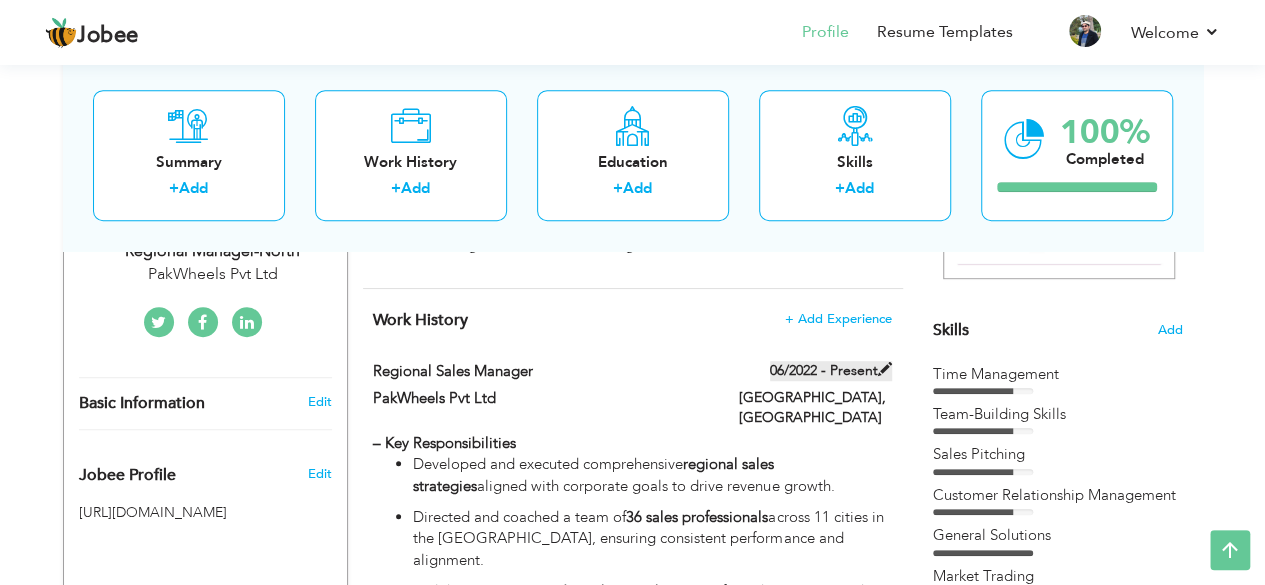 click at bounding box center (885, 369) 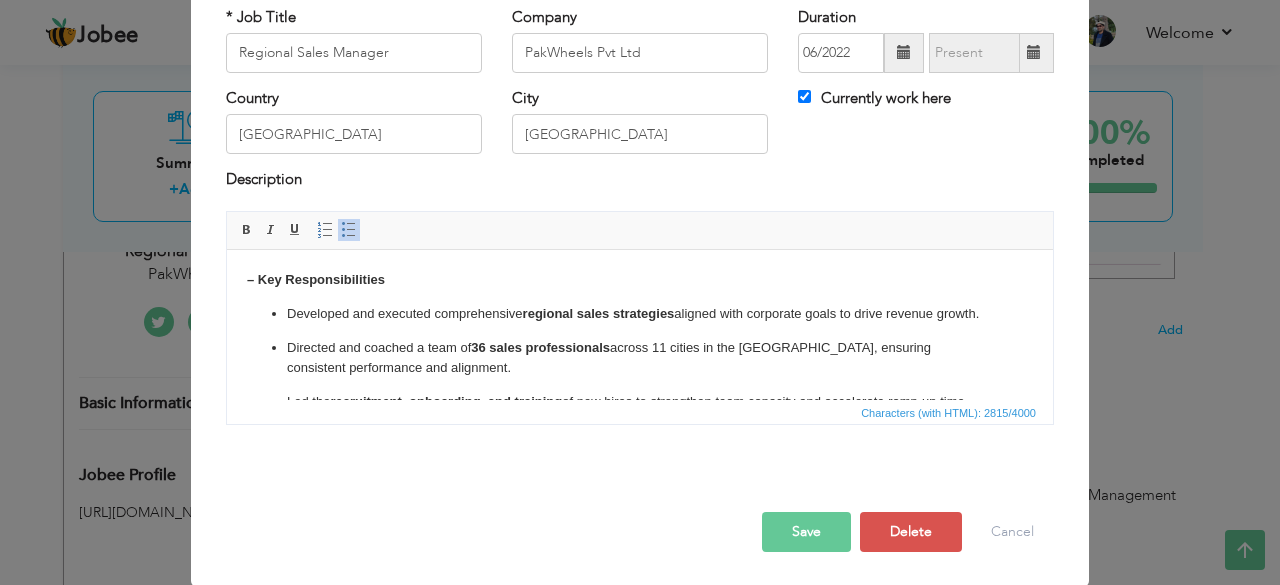 scroll, scrollTop: 0, scrollLeft: 0, axis: both 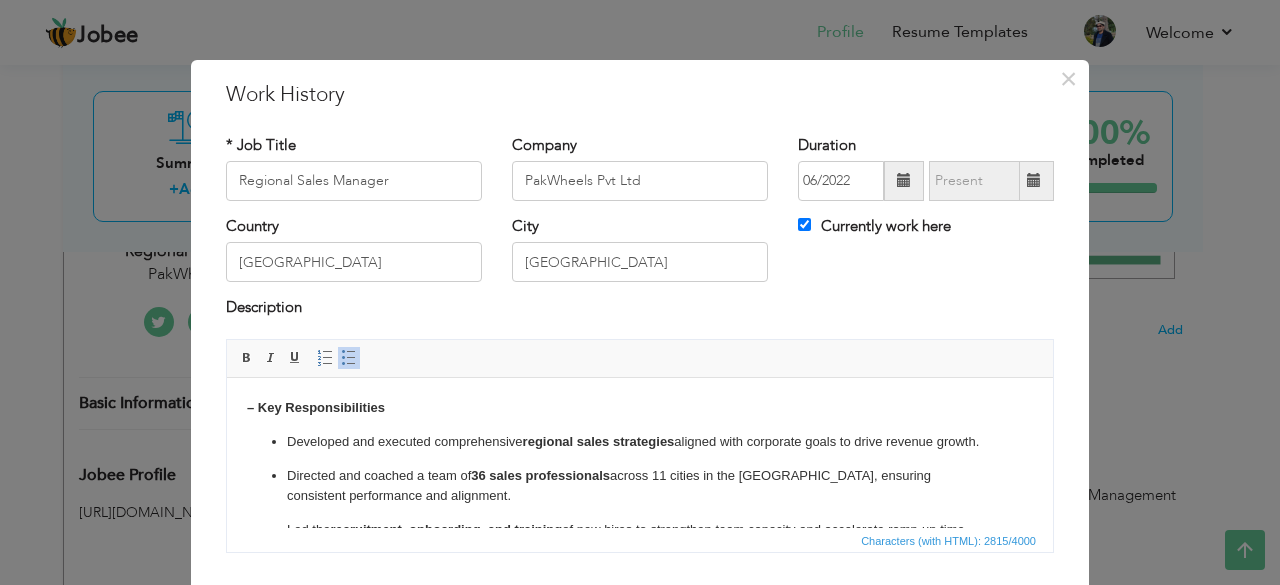 click at bounding box center [1034, 181] 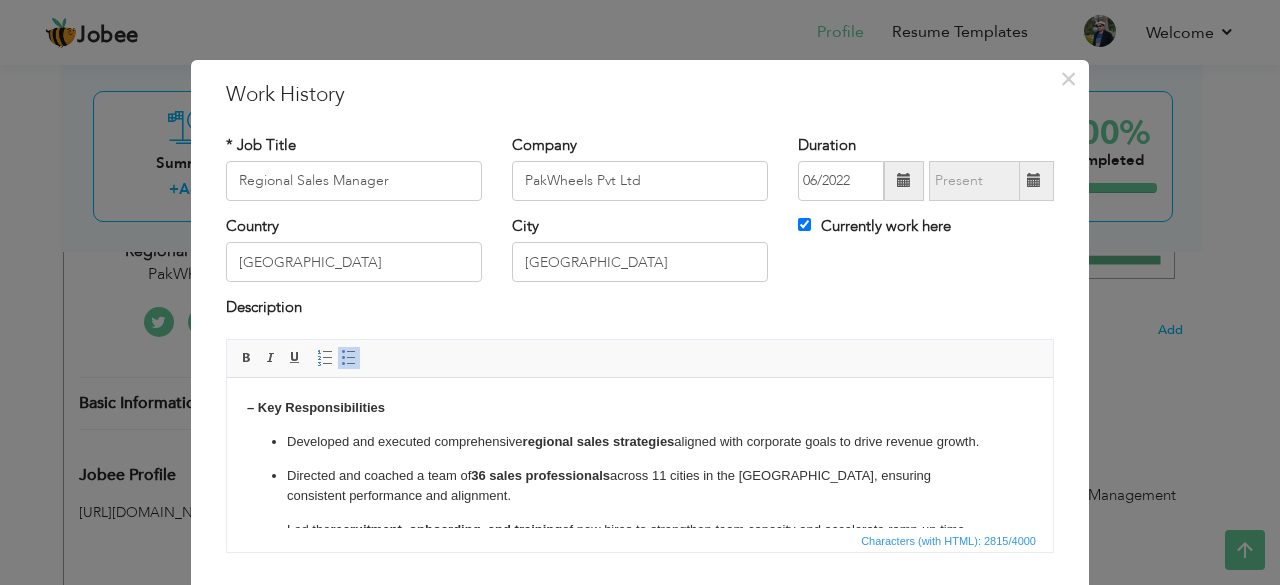 click at bounding box center (1034, 180) 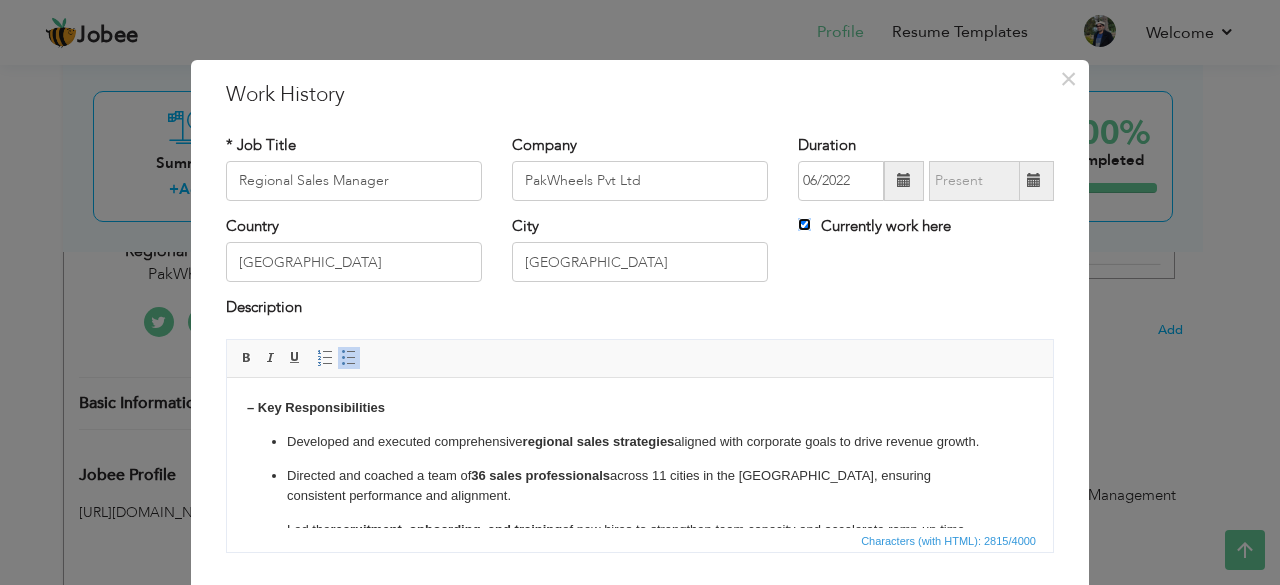 click on "Currently work here" at bounding box center [804, 224] 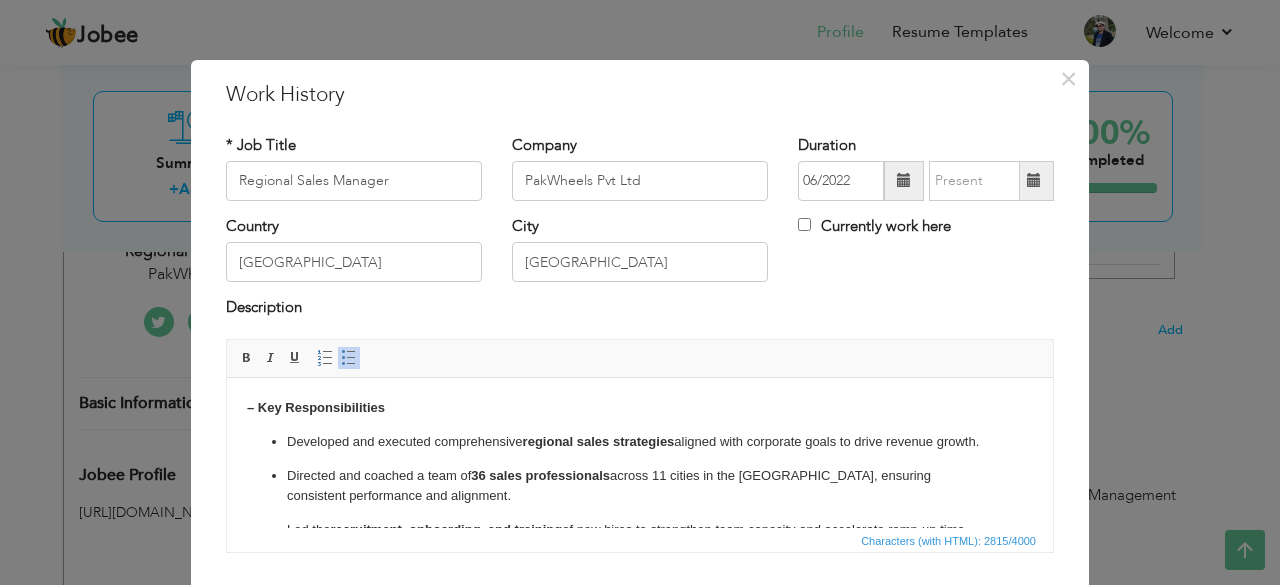 click at bounding box center [1034, 180] 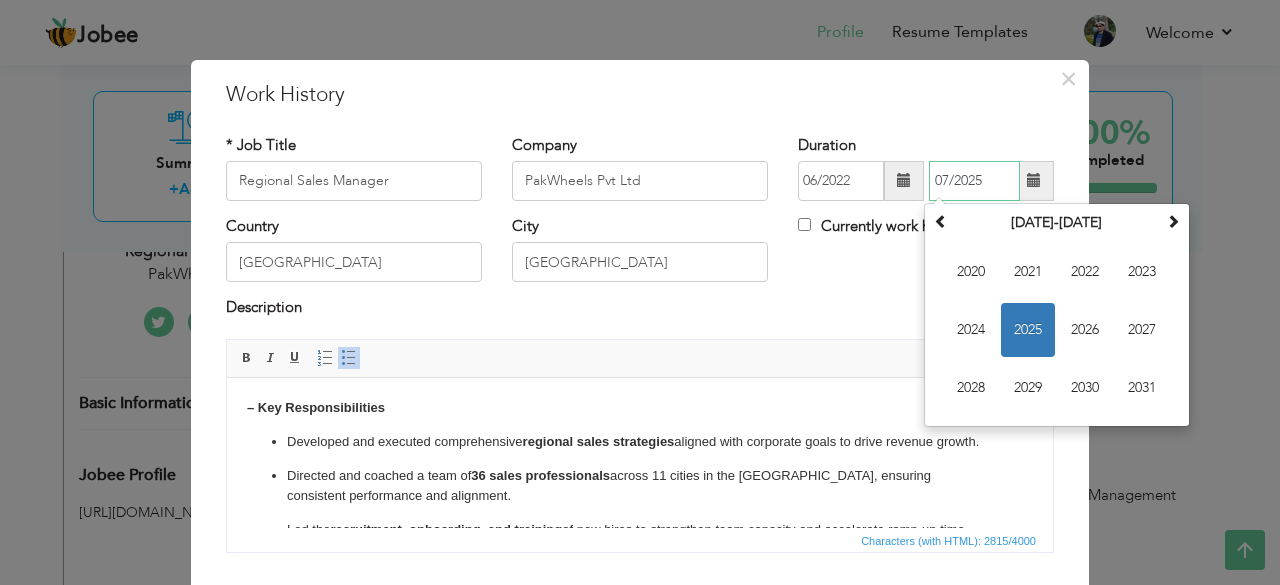 click on "2025" at bounding box center [1028, 330] 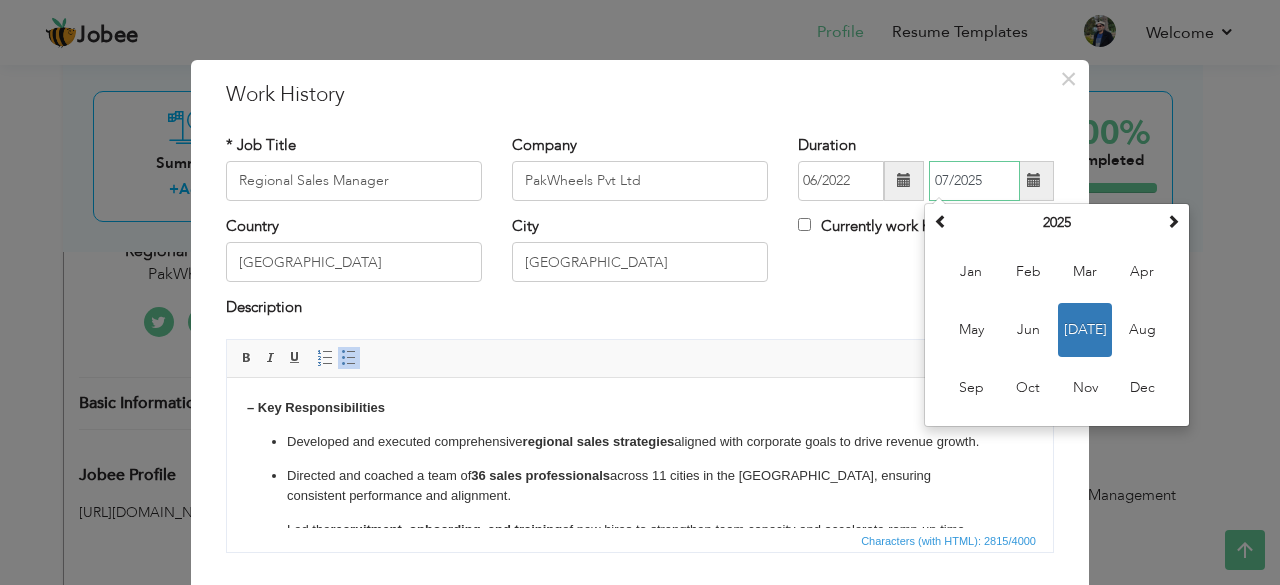 click on "[DATE]" at bounding box center [1085, 330] 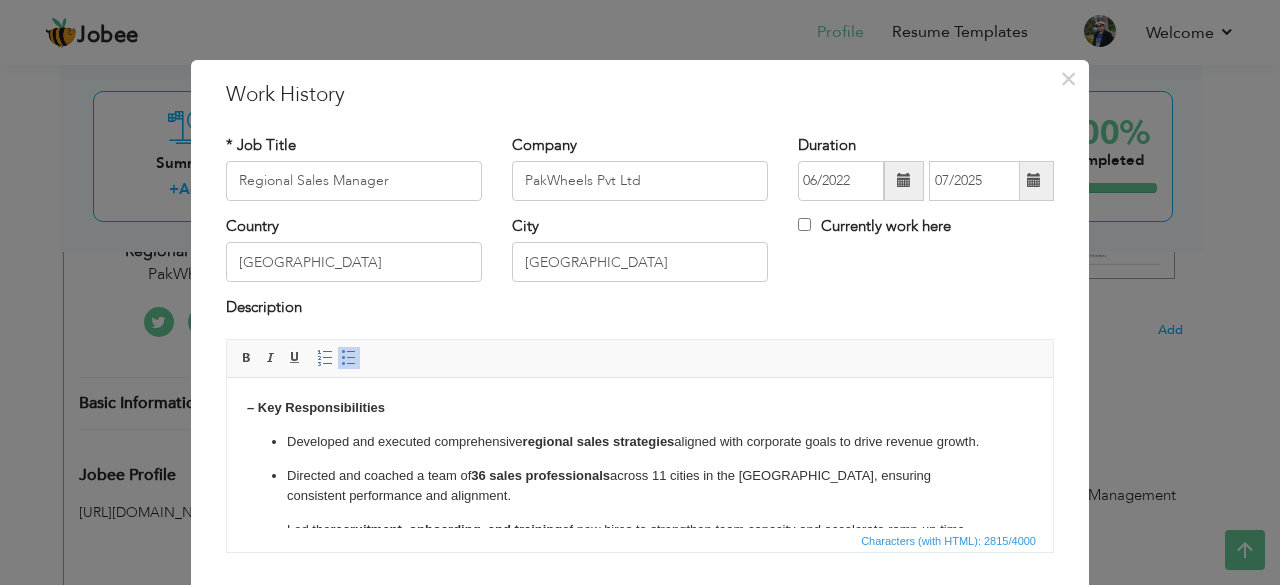 click at bounding box center [1034, 180] 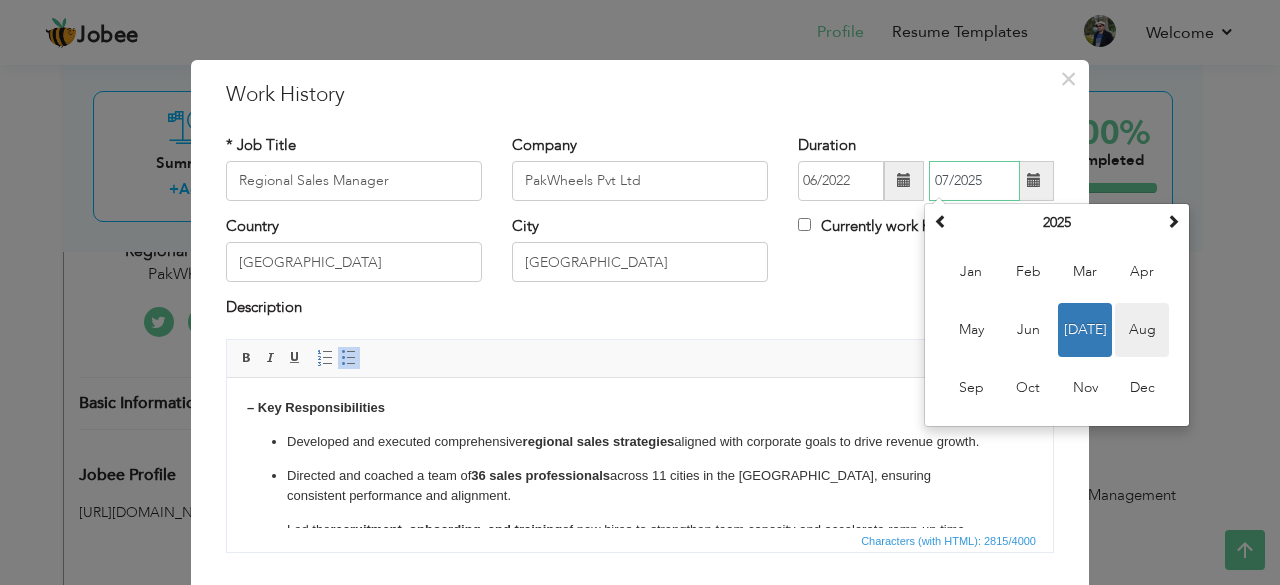 click on "Aug" at bounding box center (1142, 330) 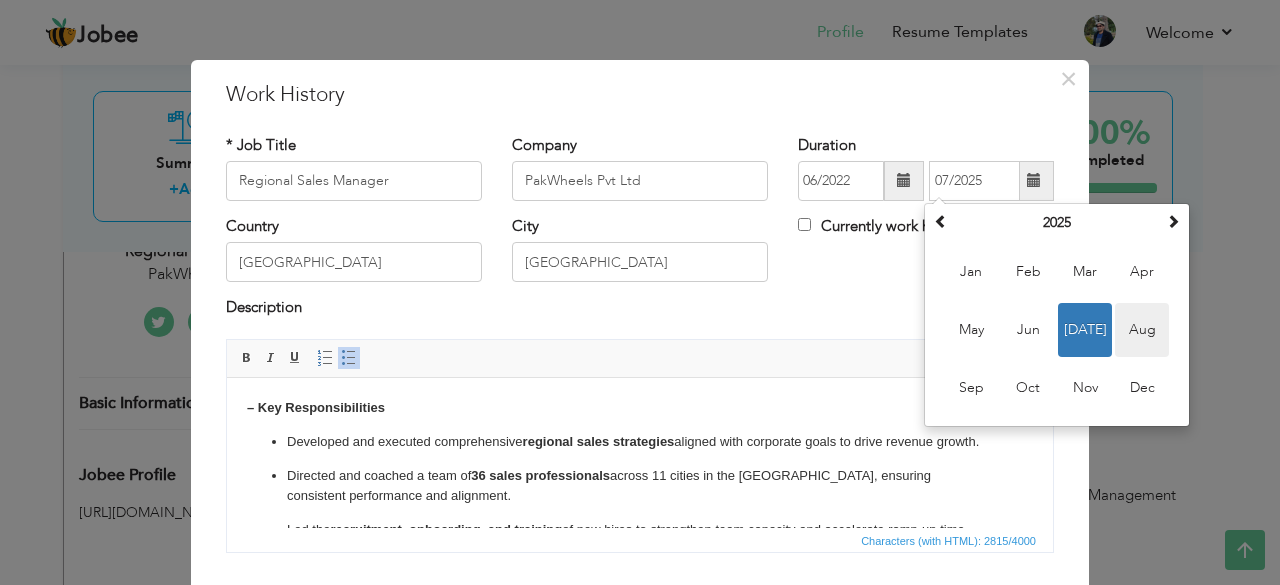 type on "08/2025" 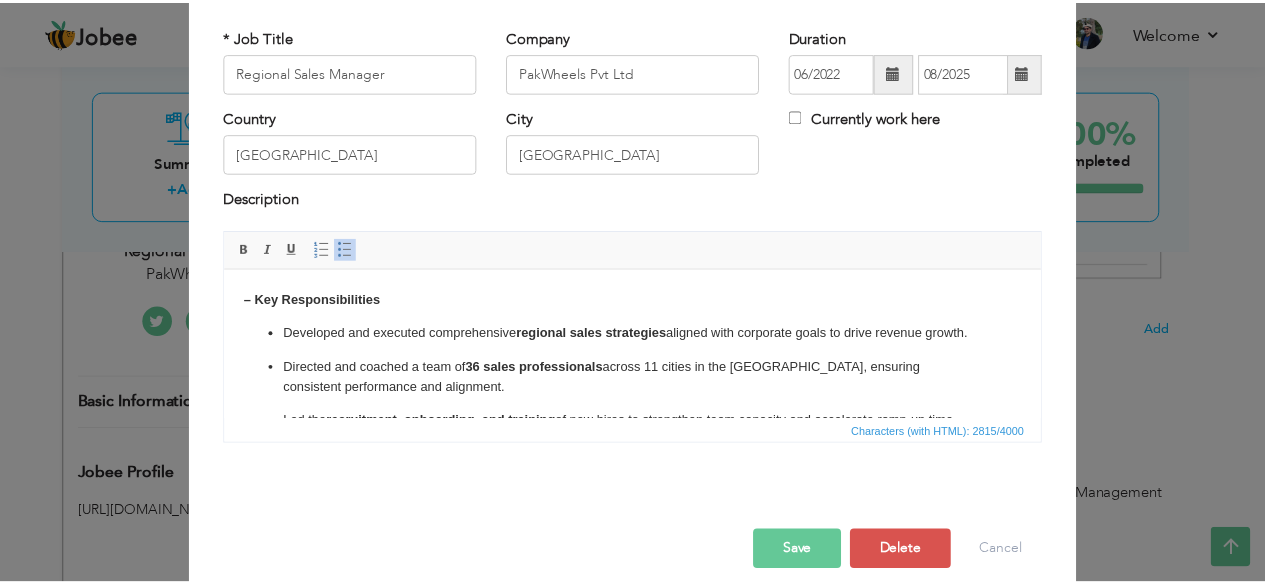 scroll, scrollTop: 128, scrollLeft: 0, axis: vertical 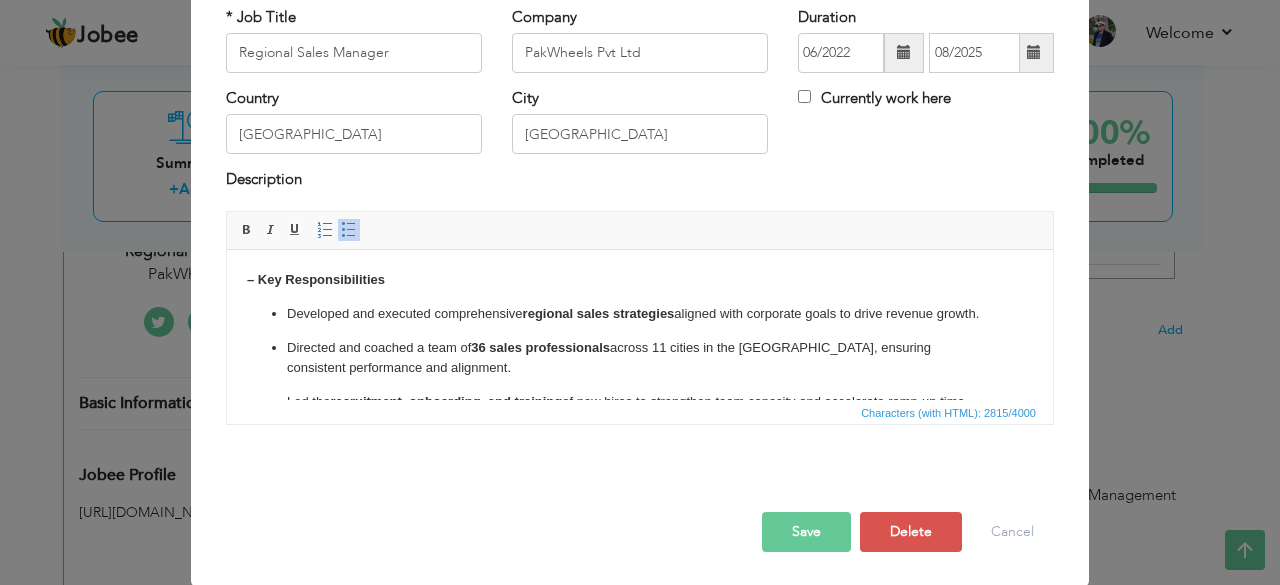 click at bounding box center (1034, 52) 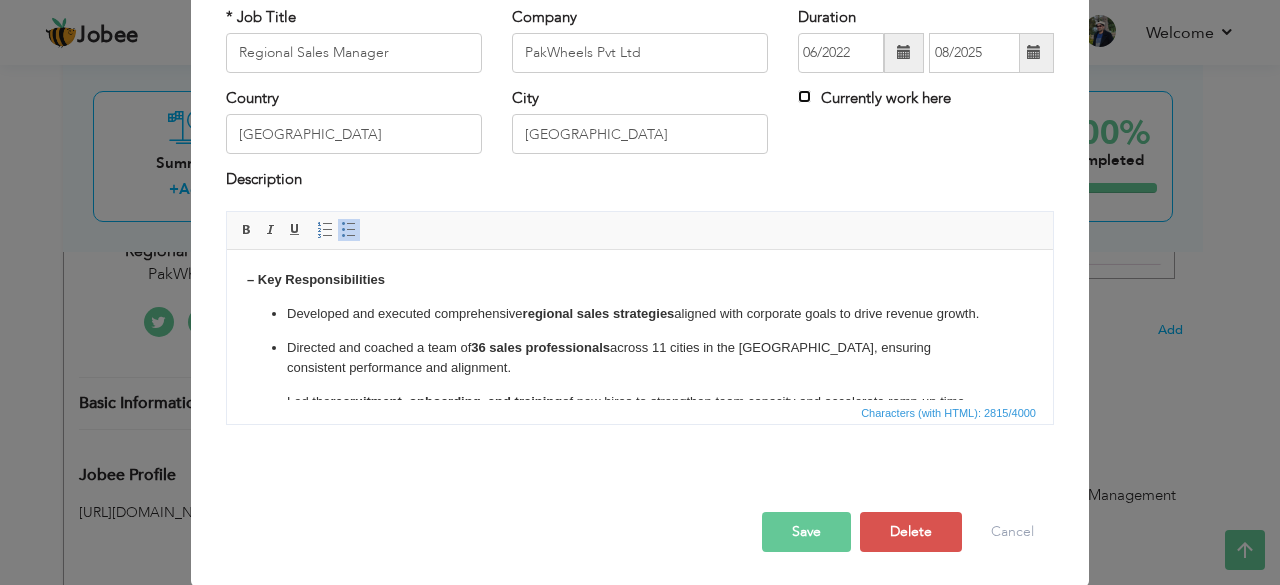 click on "Currently work here" at bounding box center (804, 96) 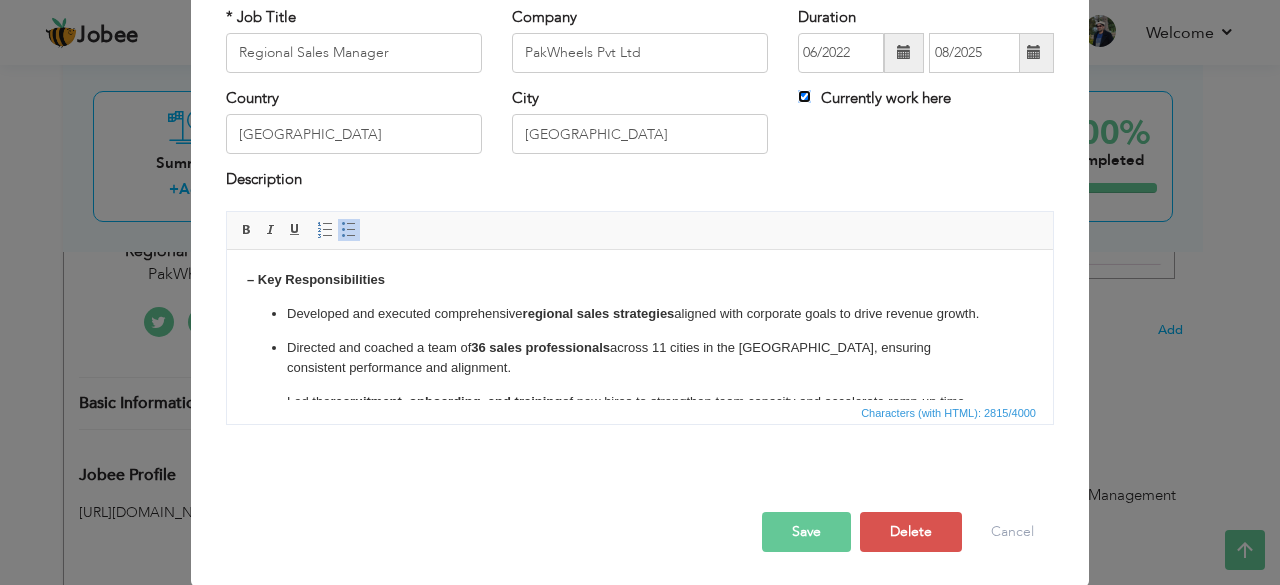 type 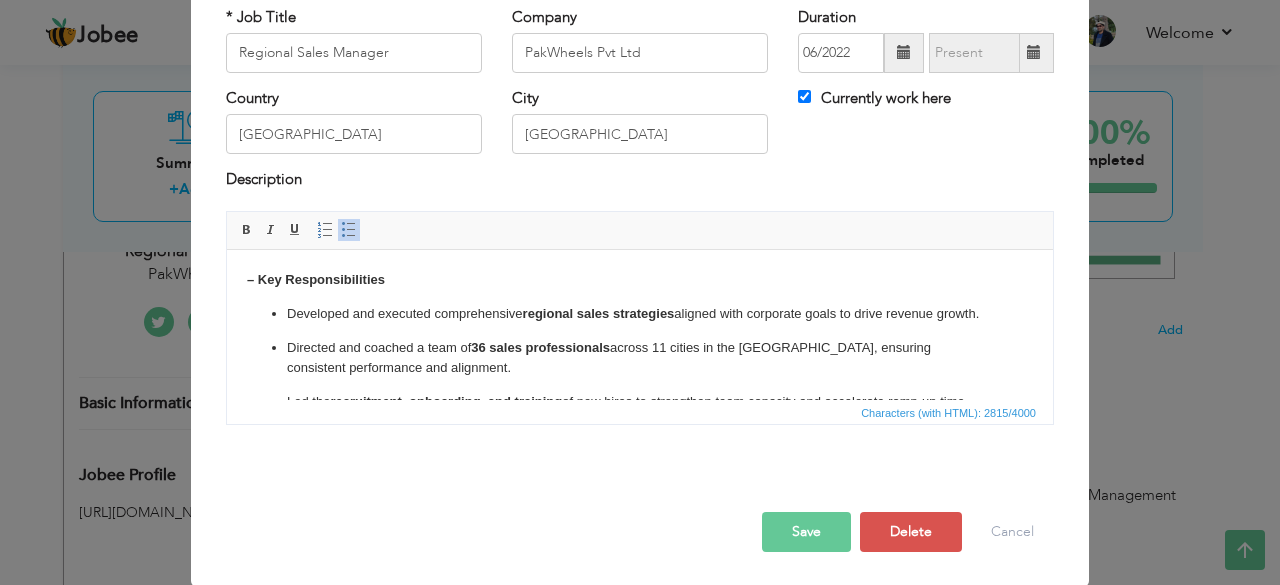 click on "Save" at bounding box center [806, 532] 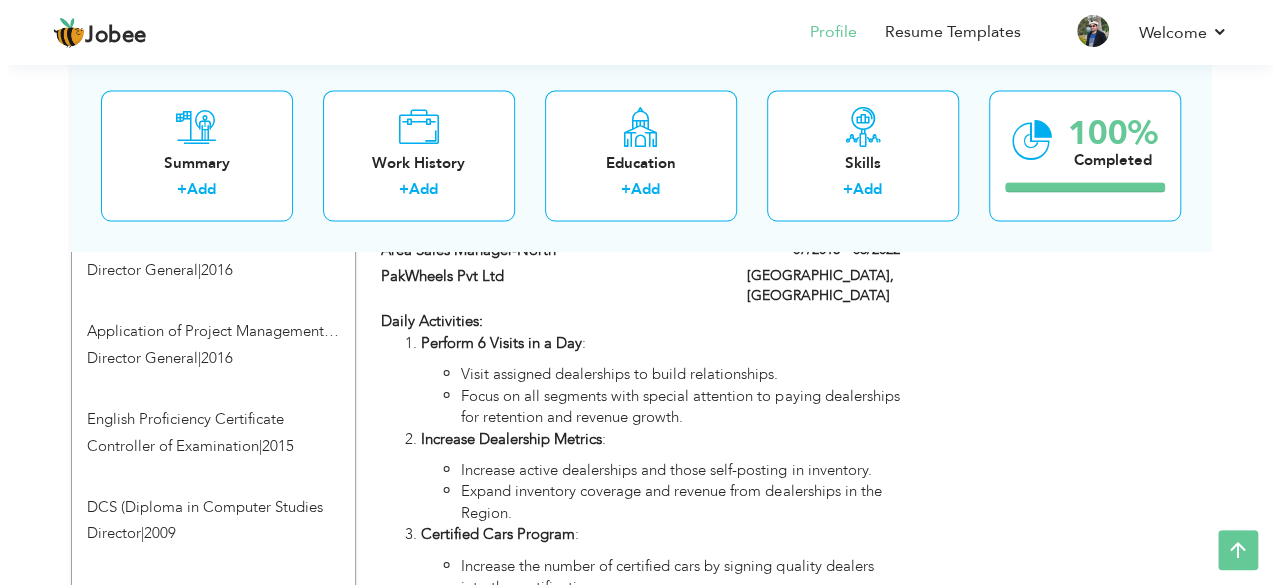 scroll, scrollTop: 1770, scrollLeft: 0, axis: vertical 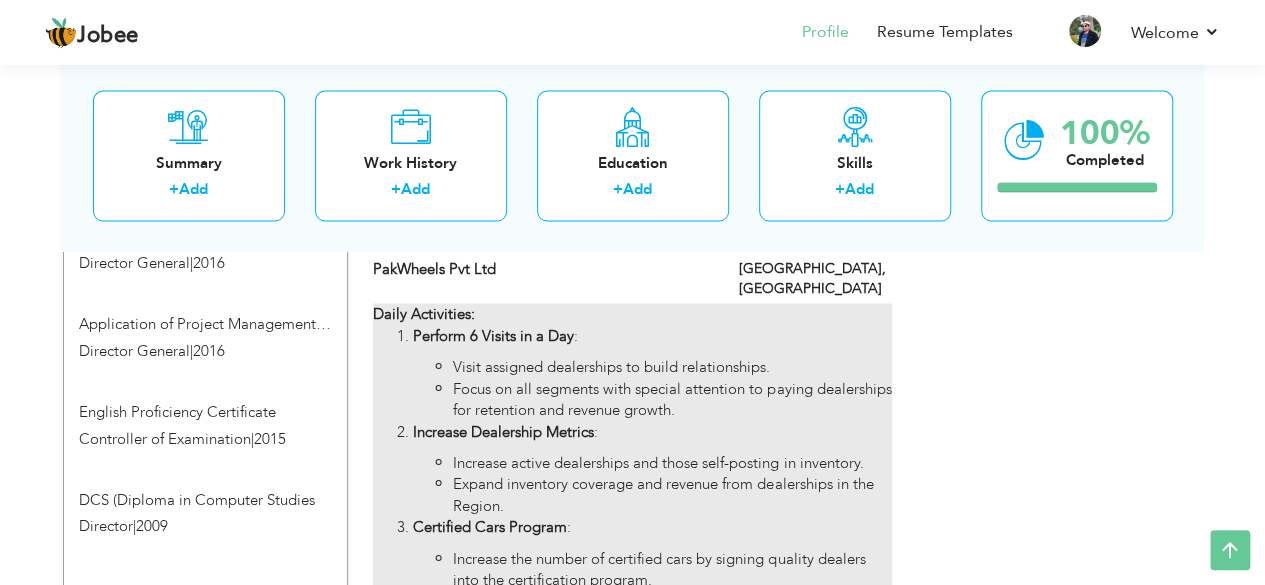 click on "Focus on all segments with special attention to paying dealerships for retention and revenue growth." at bounding box center (672, 399) 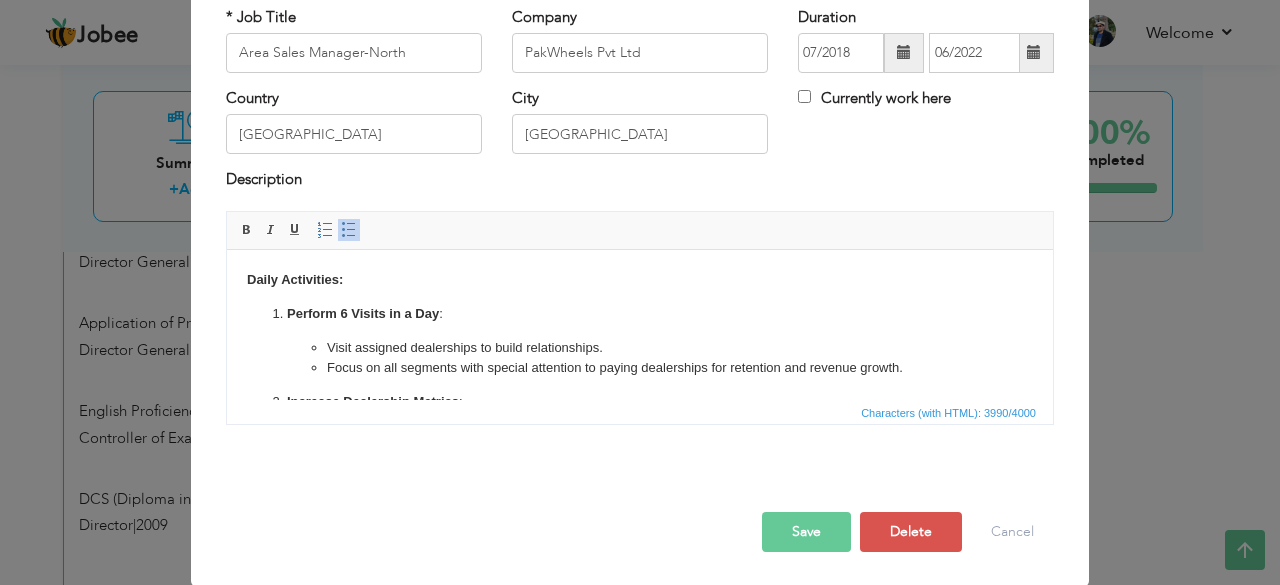 scroll, scrollTop: 0, scrollLeft: 0, axis: both 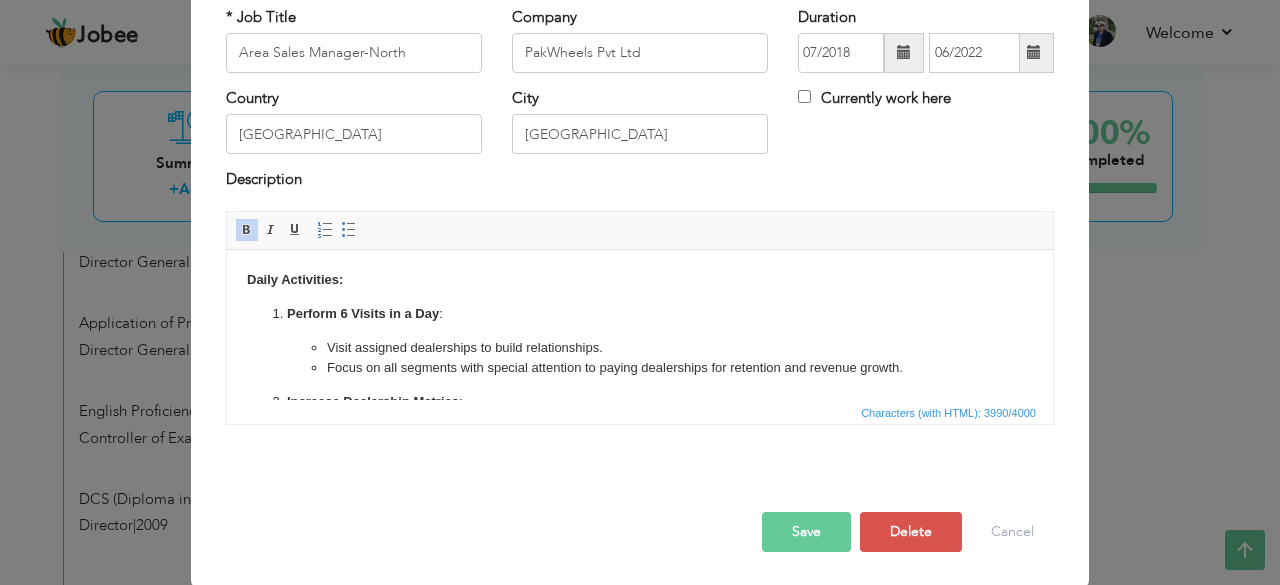 click on "Perform 6 Visits in a Day : Visit assigned dealerships to build relationships. Focus on all segments with special attention to paying dealerships for retention and revenue growth." at bounding box center (640, 340) 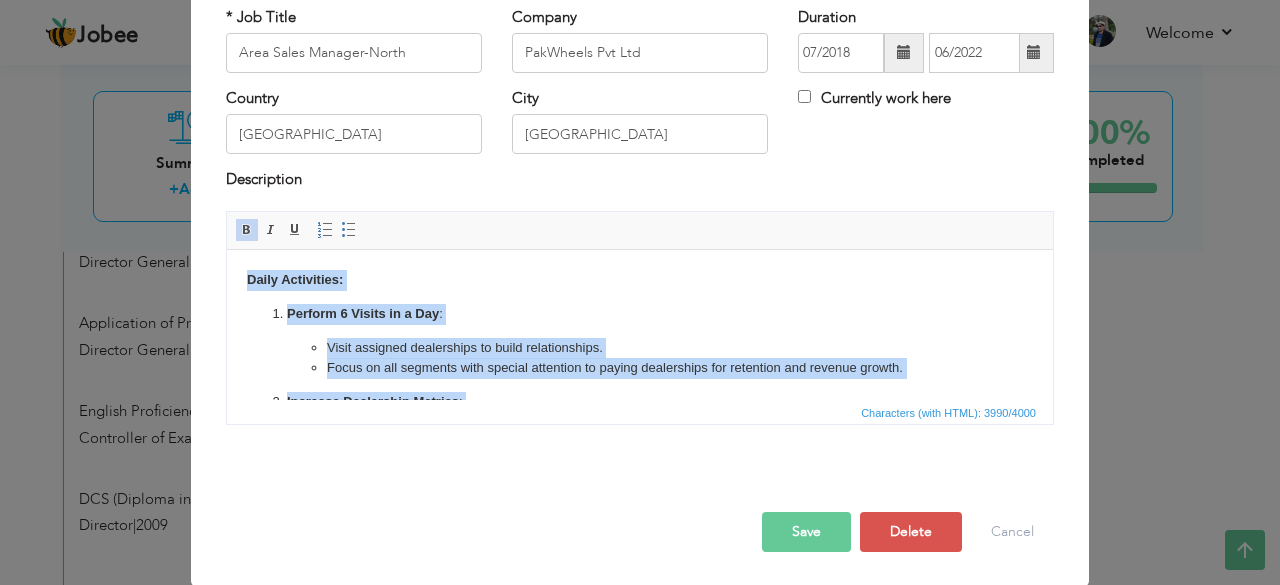 copy on "Lorem Ipsumdolor: Sitamet 3 Consec ad e Sed : Doeiu temporin utlaboreetd ma aliqu enimadminimve. Quisn ex ull laborisn aliq exeacom consequat du auteir inreprehend vol velitesse cil fugiatn pariat. Excepteu Sintoccaec Cupidat : Nonproid suntcu quiofficiad mol animi estl-perspic un omnisiste. Natuse voluptate accusant dol laudant tota remaperiame ip qua Abillo.  Inventore Veri Quasiar : Beataevi dic explic ne enimipsam quia vo asperna autodit fugitco magn dol eosrationeseq nesciun. Nequeporr Qui Dolor : Adipisci numquamei modite in mag quaera et minuss nobiseligen opt cumqueni impeditq pla facerepo as repellen. Tempori aute QUI Officiis : Debit re necessita saepeev voluptate repu Recus-Itaqu Earumhic (TEN) sapient de reiciendisv.   Mai-Alias Perferendisd: Asperi Repellatminim : Nostru ex ullamcor sus labori ali CommoDic quidm, Mol mol Haru Quidemr fa exp Distin.  Namlibero tem Cumso Nobiseli Optio & Cumquen Impedi. Minusquod max Pla Fac Possim om lorem Ipsum do sit Ametco.  Adipiscin eli Seddoeiu Tempori ut..." 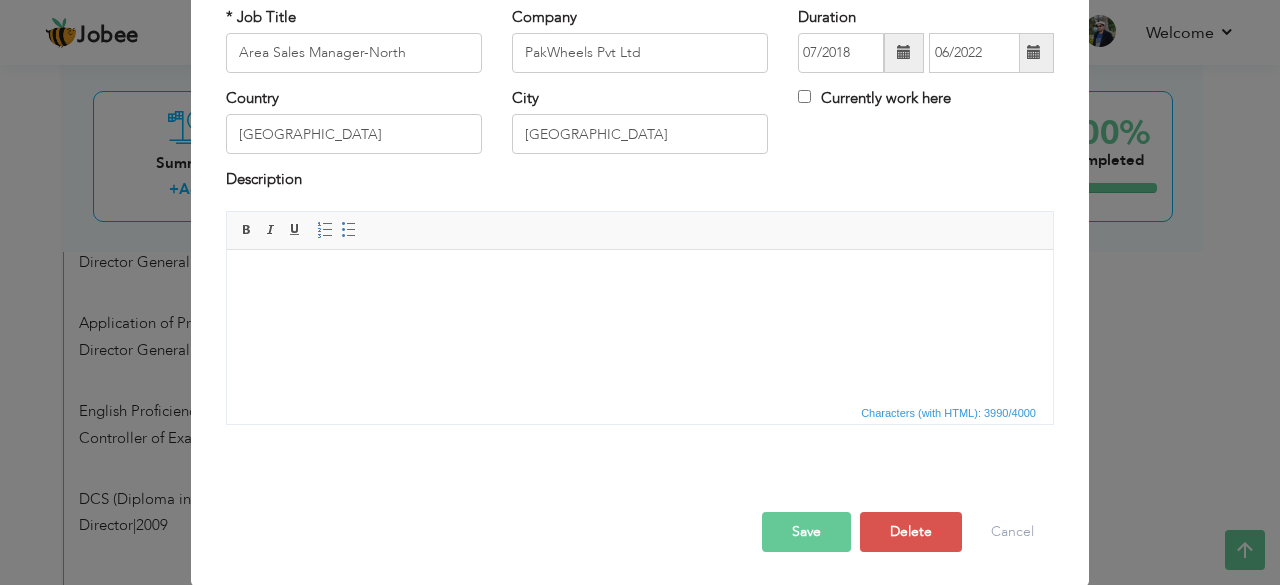 click at bounding box center [640, 279] 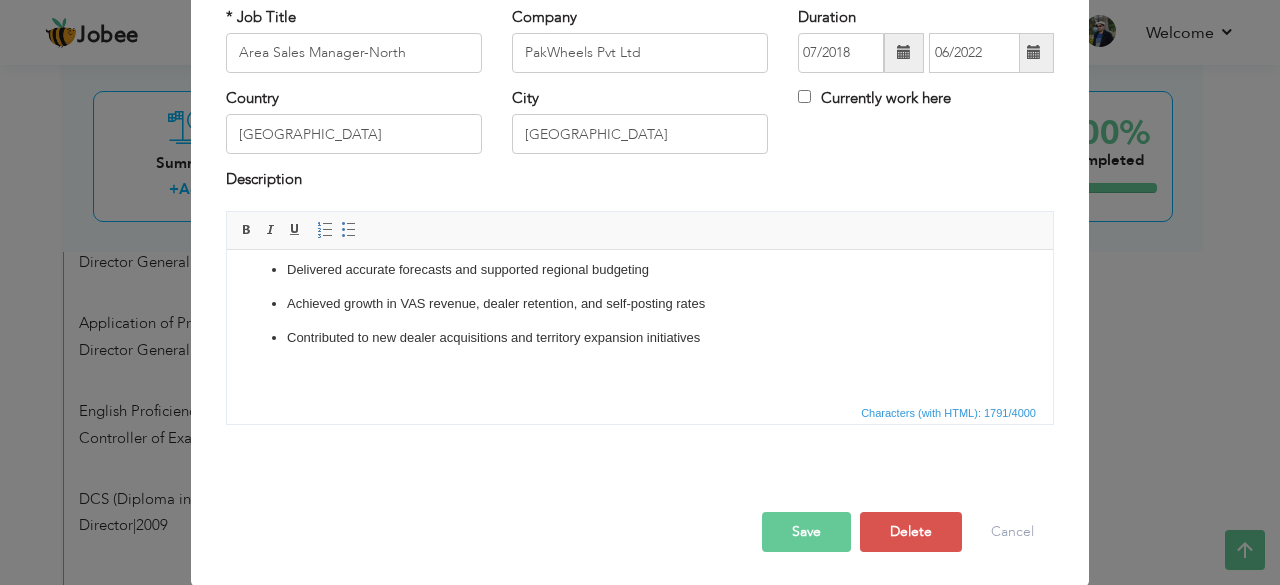 scroll, scrollTop: 586, scrollLeft: 0, axis: vertical 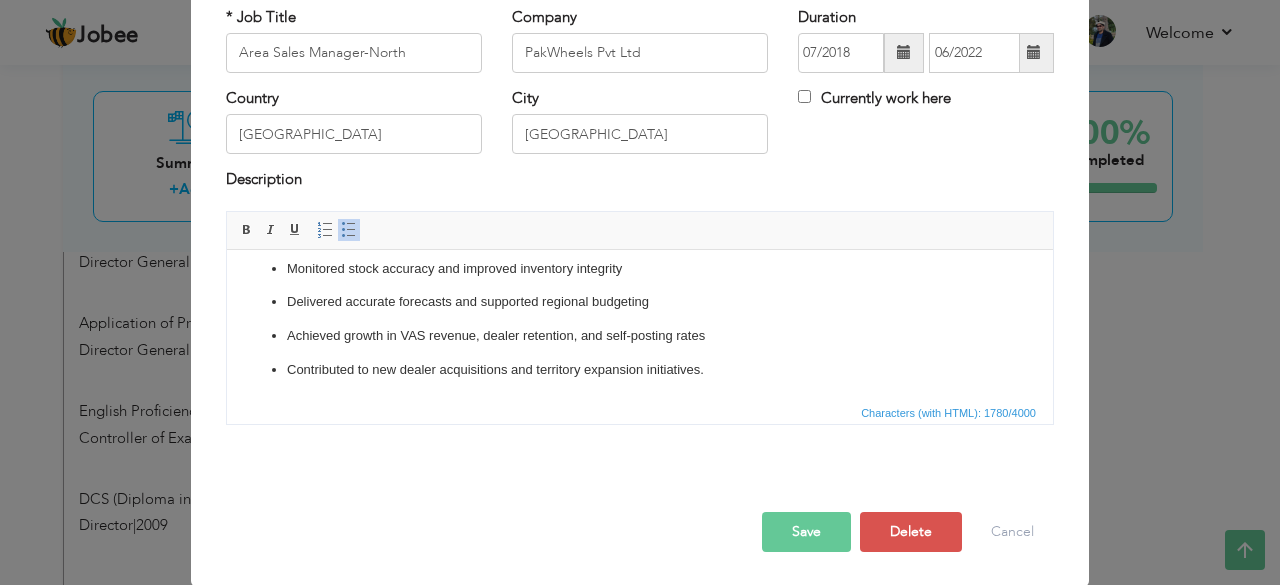 click on "Achieved growth in VAS revenue, dealer retention, and self-posting rates" at bounding box center [640, 335] 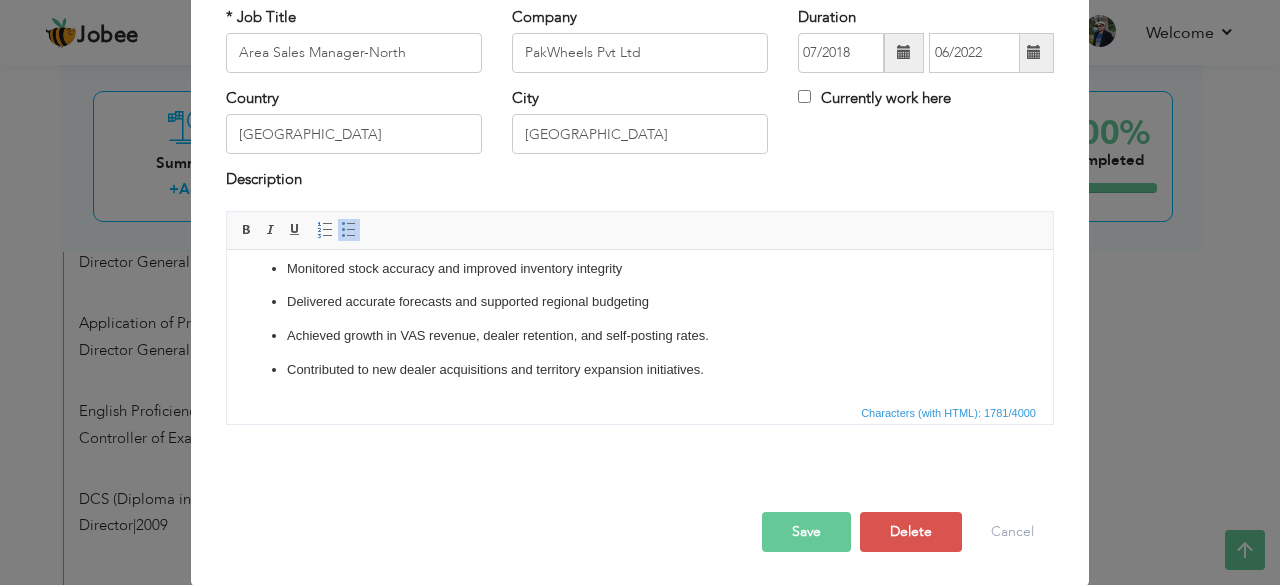 click on "Delivered accurate forecasts and supported regional budgeting" at bounding box center (640, 301) 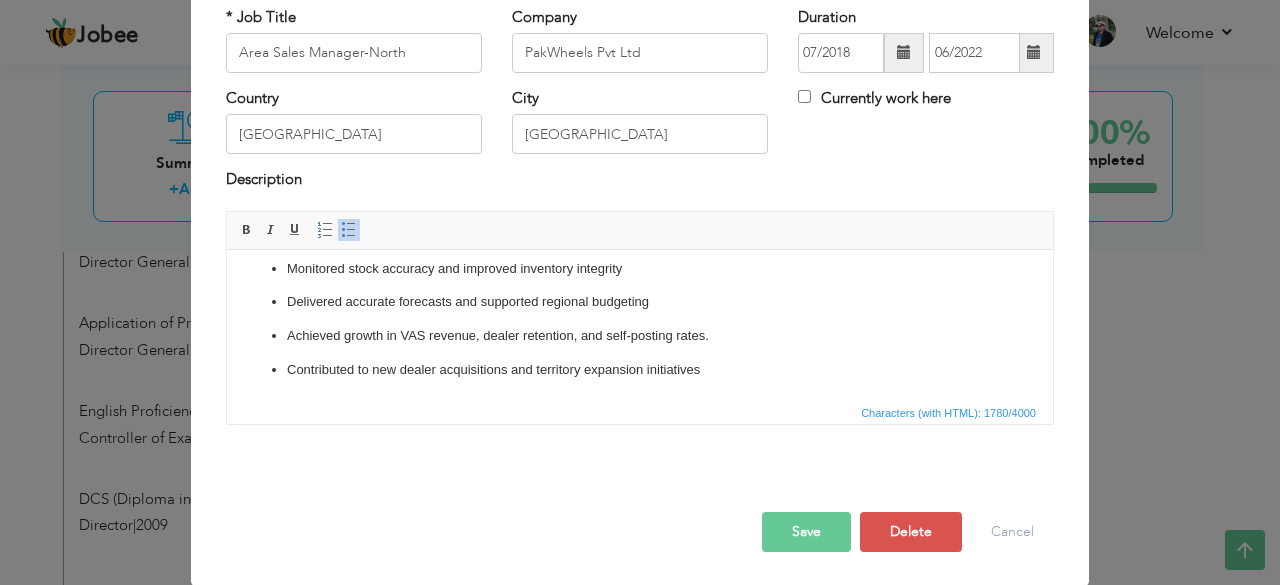 click on "Achieved growth in VAS revenue, dealer retention, and self-posting rates." at bounding box center (640, 335) 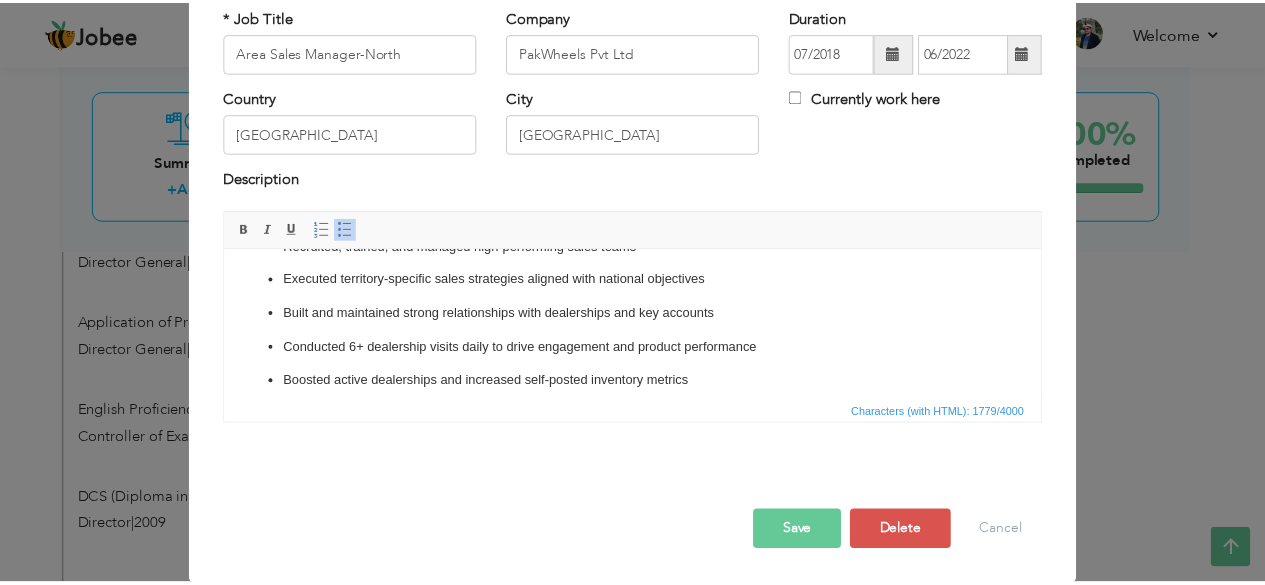 scroll, scrollTop: 0, scrollLeft: 0, axis: both 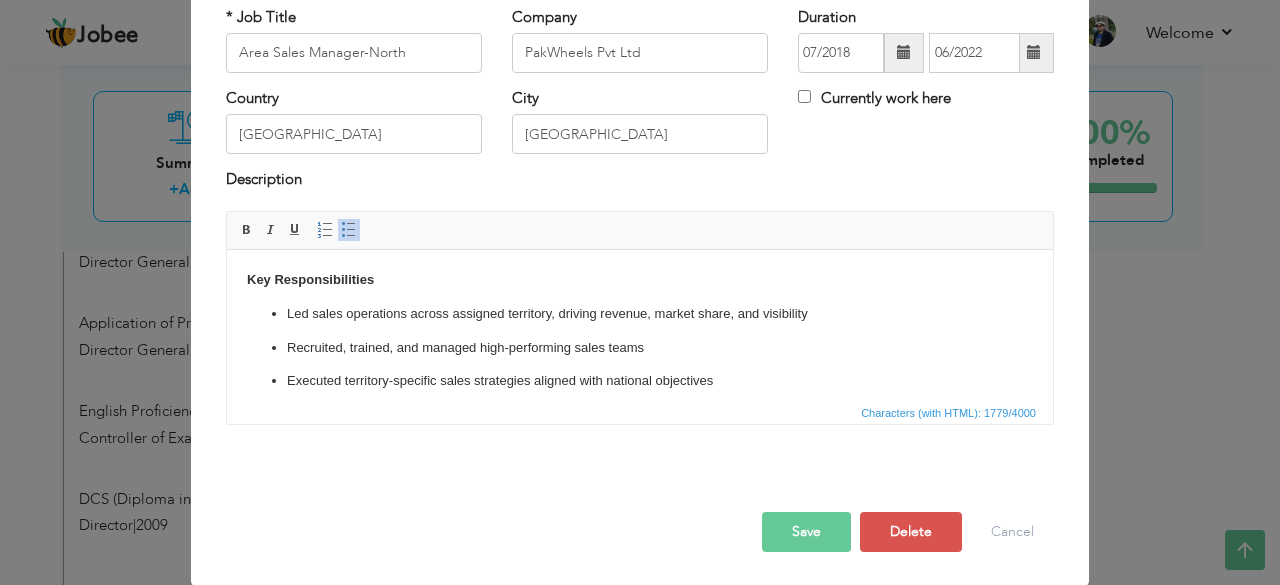click on "Key Responsibilities" at bounding box center [310, 278] 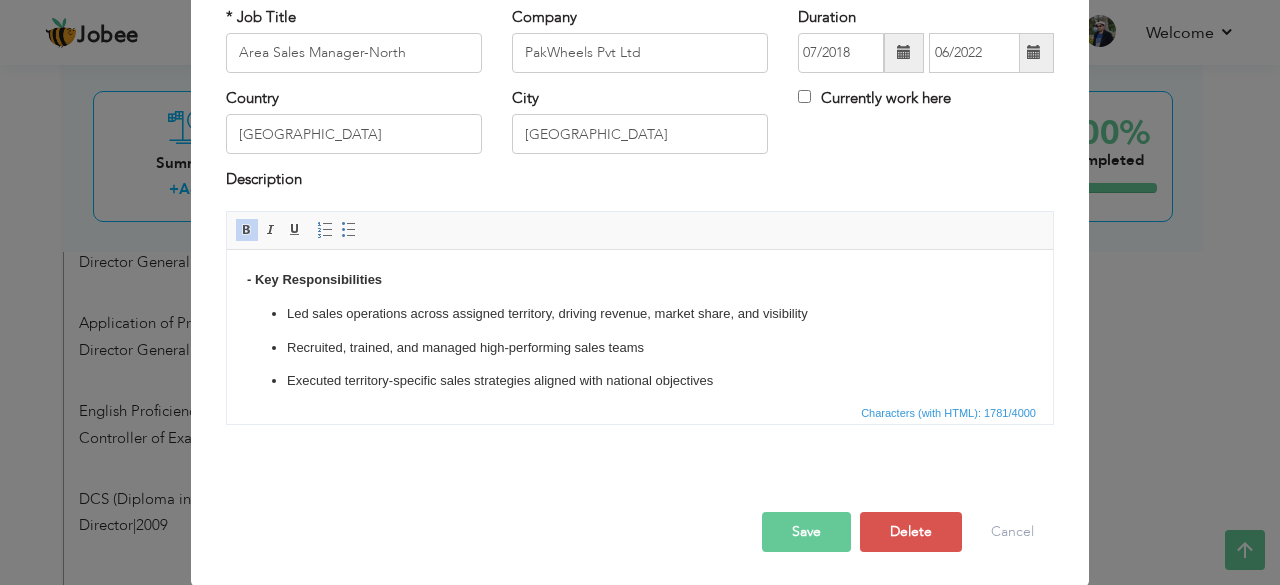 click on "Save" at bounding box center [806, 532] 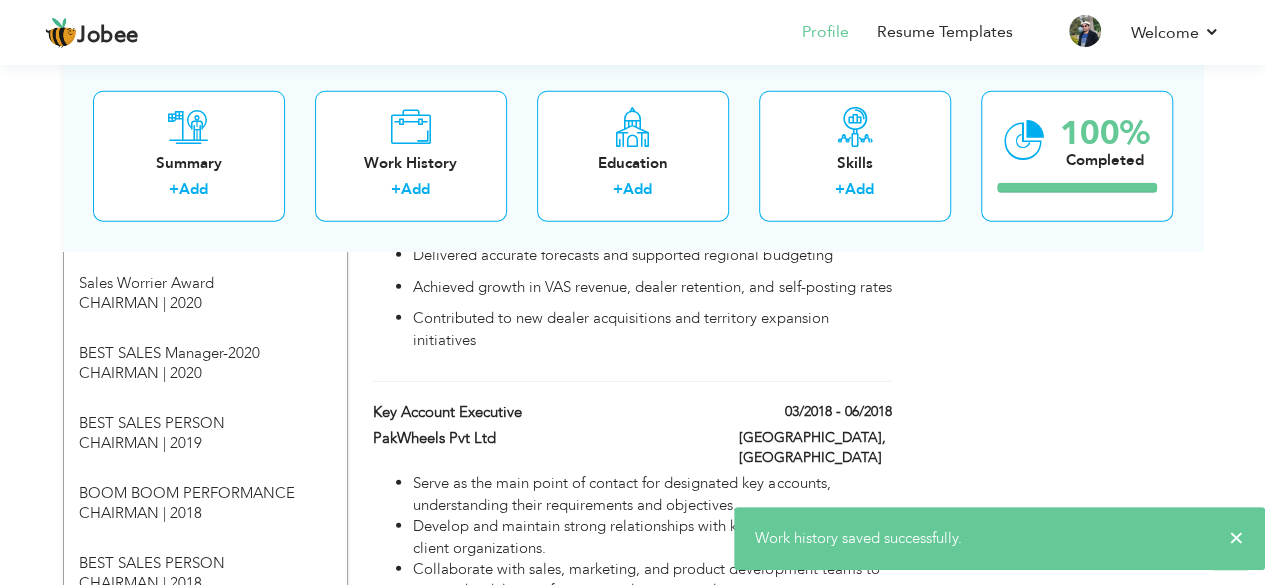 scroll, scrollTop: 2667, scrollLeft: 0, axis: vertical 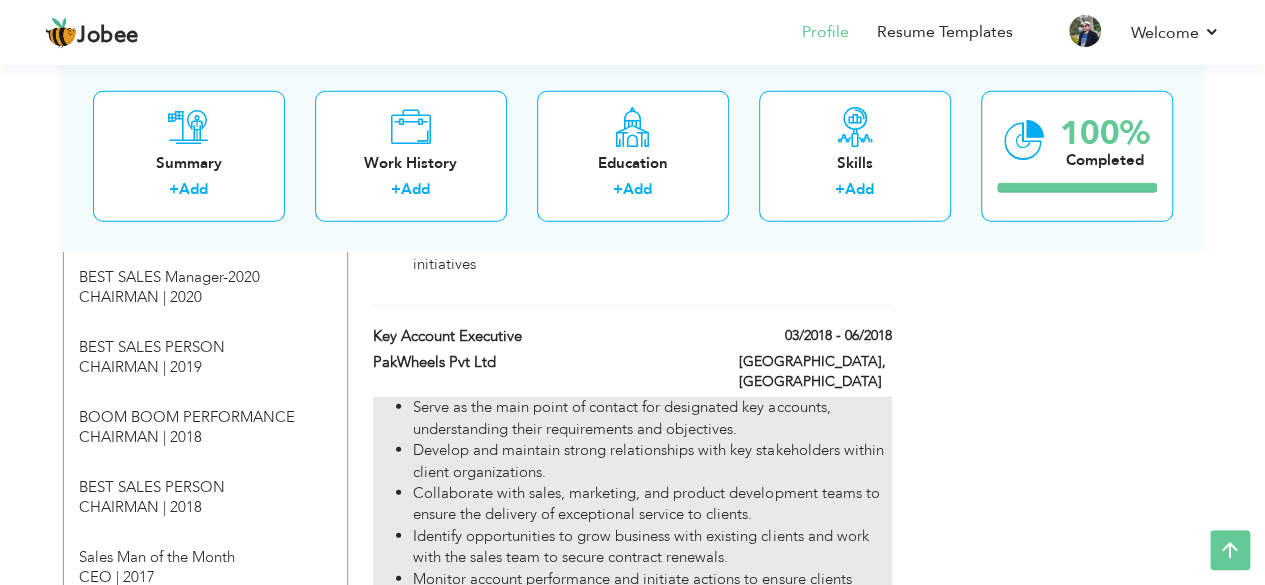 click on "Develop and maintain strong relationships with key stakeholders within client organizations." at bounding box center [652, 461] 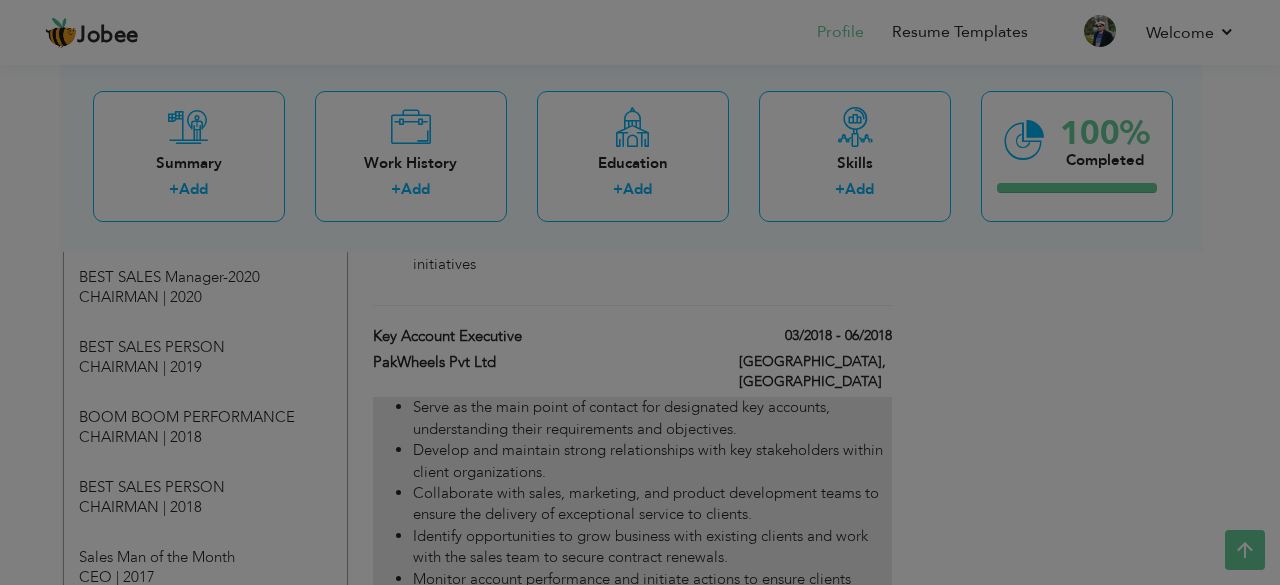 scroll, scrollTop: 0, scrollLeft: 0, axis: both 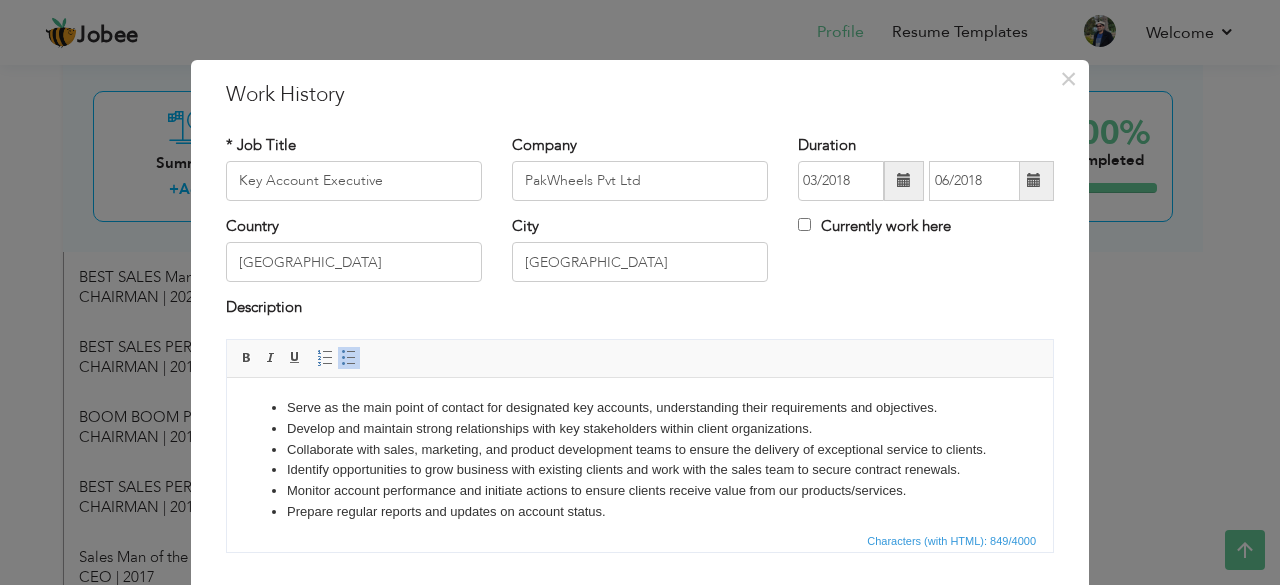 click on "Collaborate with sales, marketing, and product development teams to ensure the delivery of exceptional service to clients." at bounding box center [640, 449] 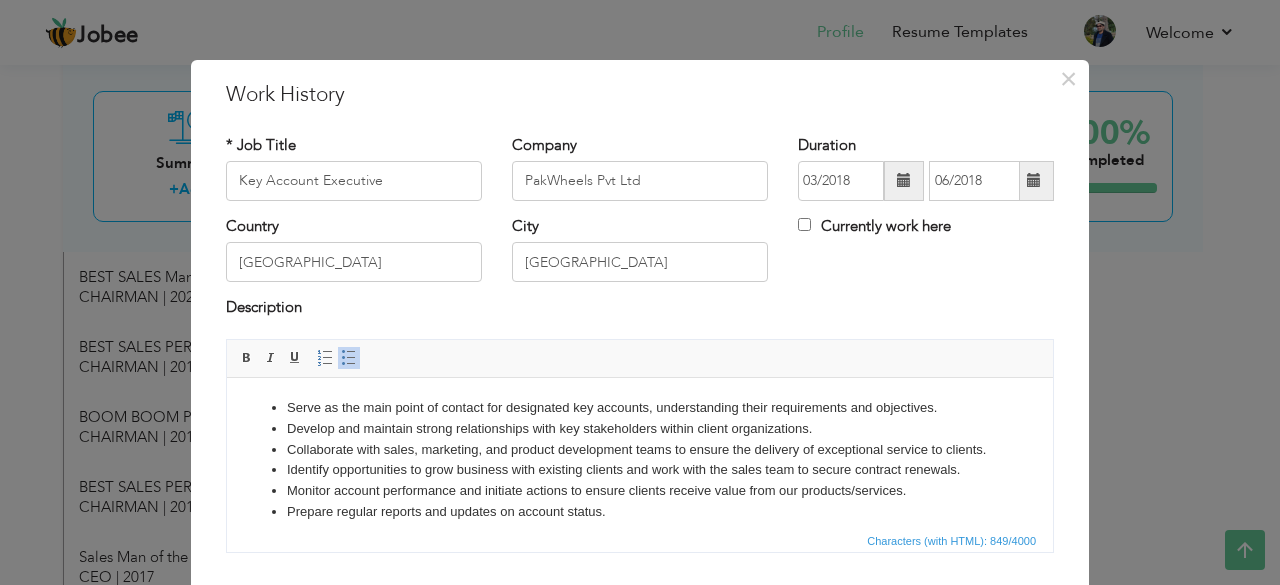 copy on "Serve as the main point of contact for designated key accounts, understanding their requirements and objectives. Develop and maintain strong relationships with key stakeholders within client organizations. Collaborate with sales, marketing, and product development teams to ensure the delivery of exceptional service to clients. Identify opportunities to grow business with existing clients and work with the sales team to secure contract renewals. Monitor account performance and initiate actions to ensure clients receive value from our products/services. Prepare regular reports and updates on account status. Resolve any issues or concerns raised by clients promptly and professionally. On Exceptional Working Promoted to "AREA SALES MANAGER" with [DATE]." 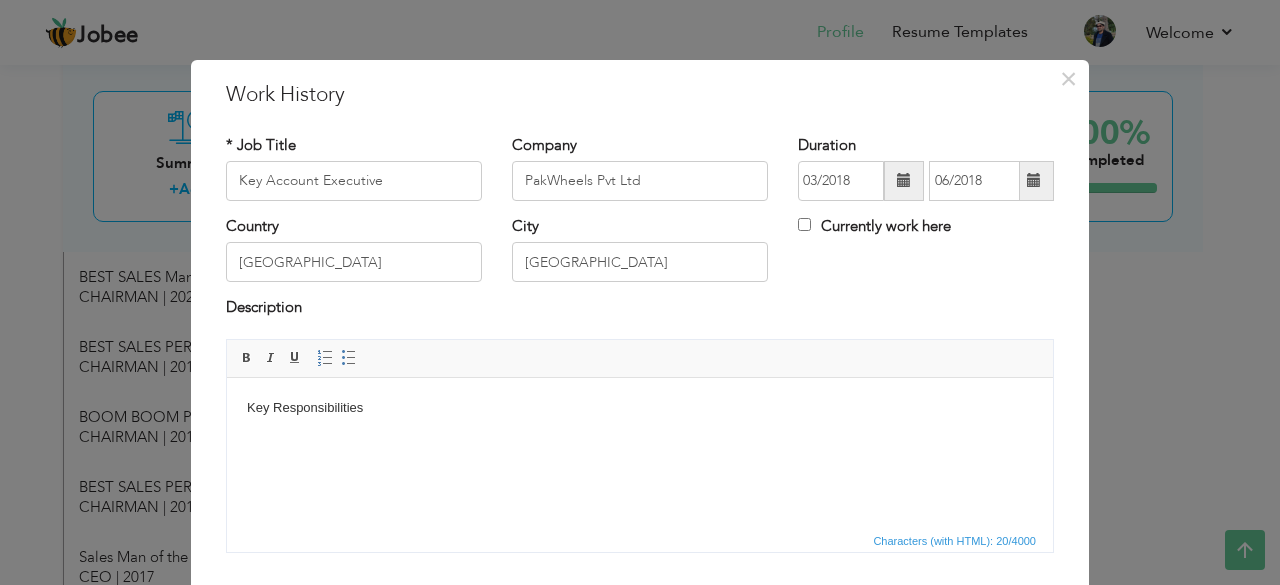 click on "​​​​​​​ Key Responsibilities" at bounding box center [640, 407] 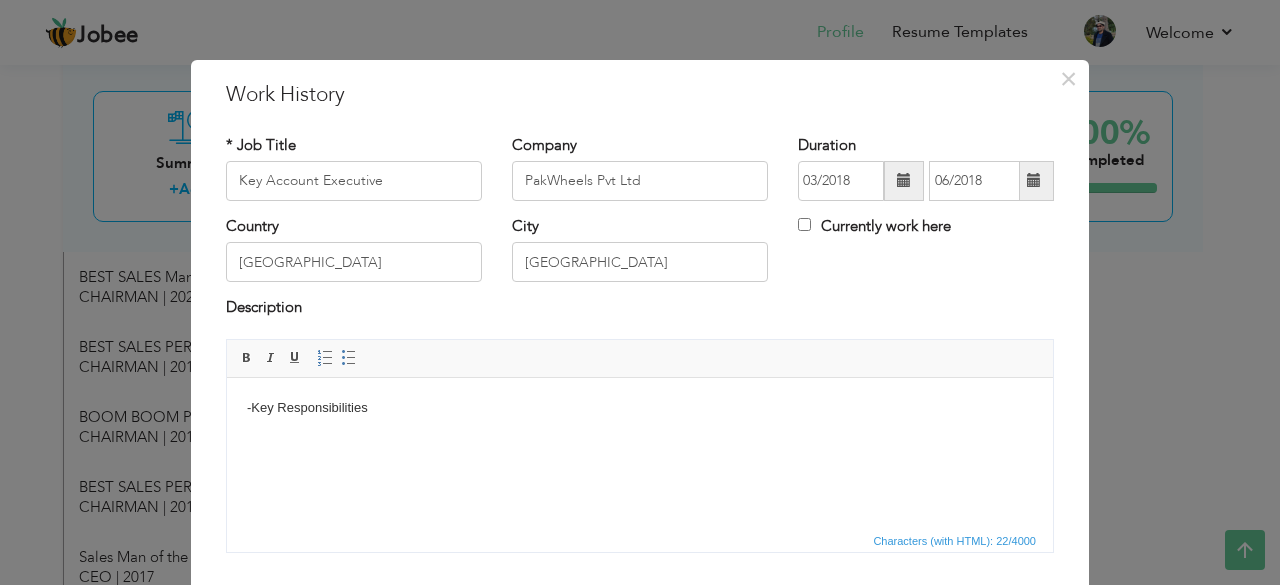 click on "​​​​​​​-  Key Responsibilities" at bounding box center [640, 407] 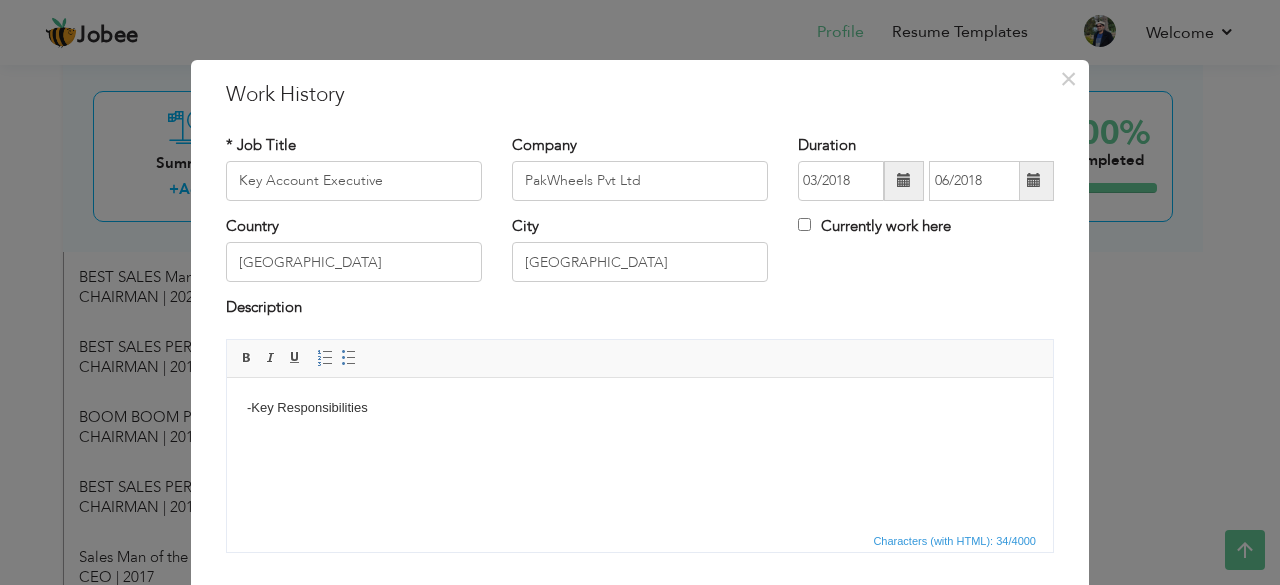 scroll, scrollTop: 394, scrollLeft: 0, axis: vertical 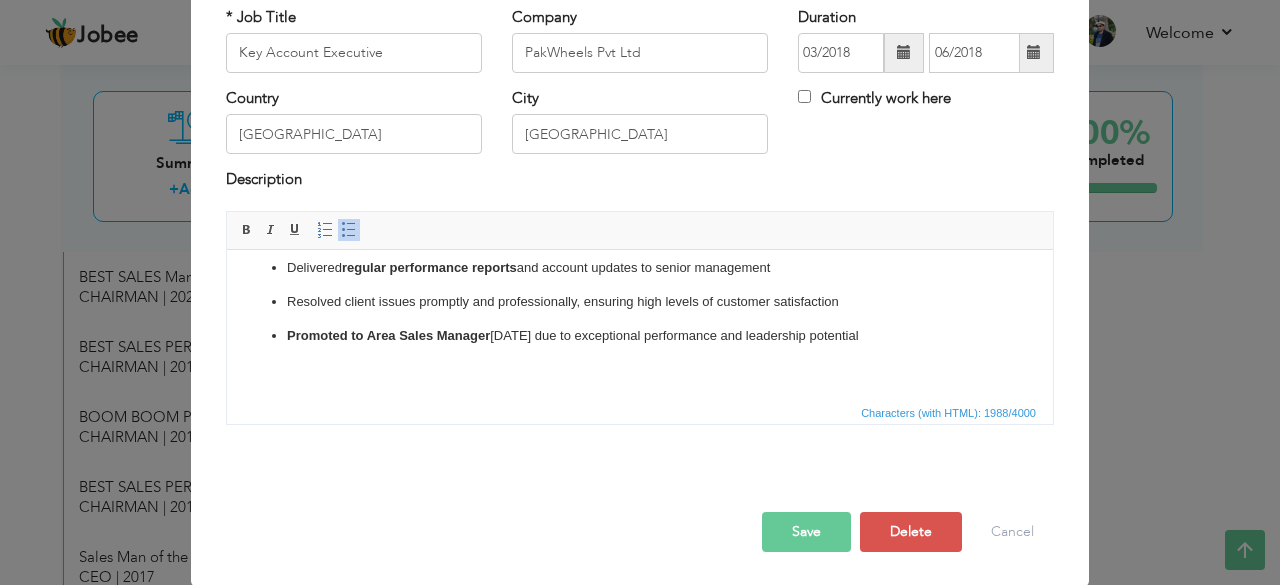 click on "Save" at bounding box center [806, 532] 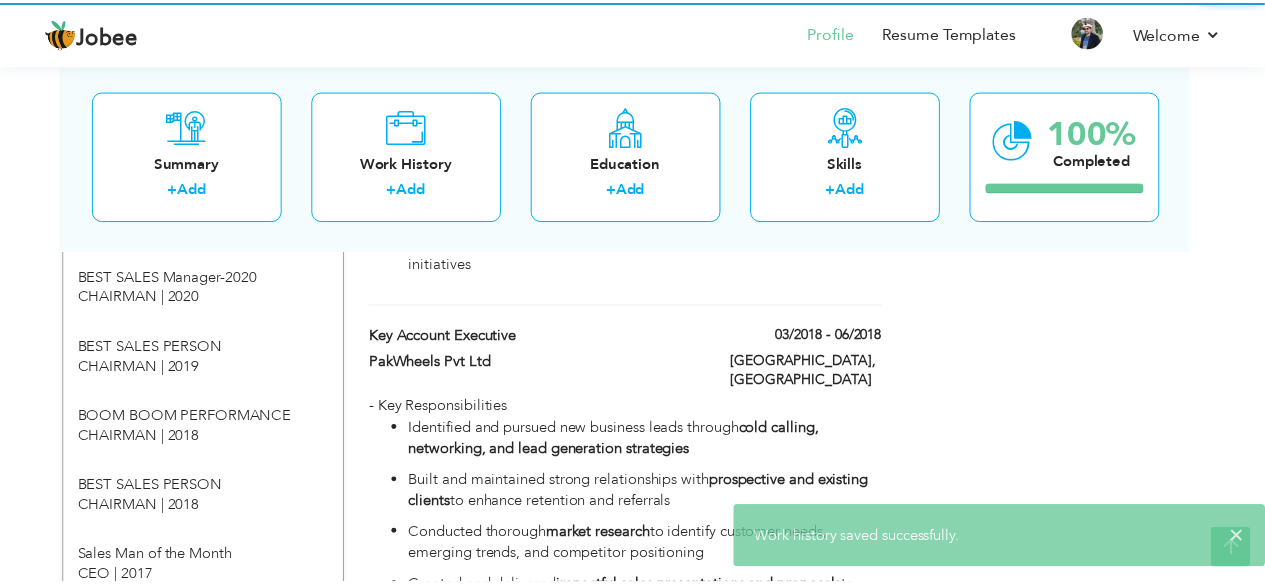 scroll, scrollTop: 0, scrollLeft: 0, axis: both 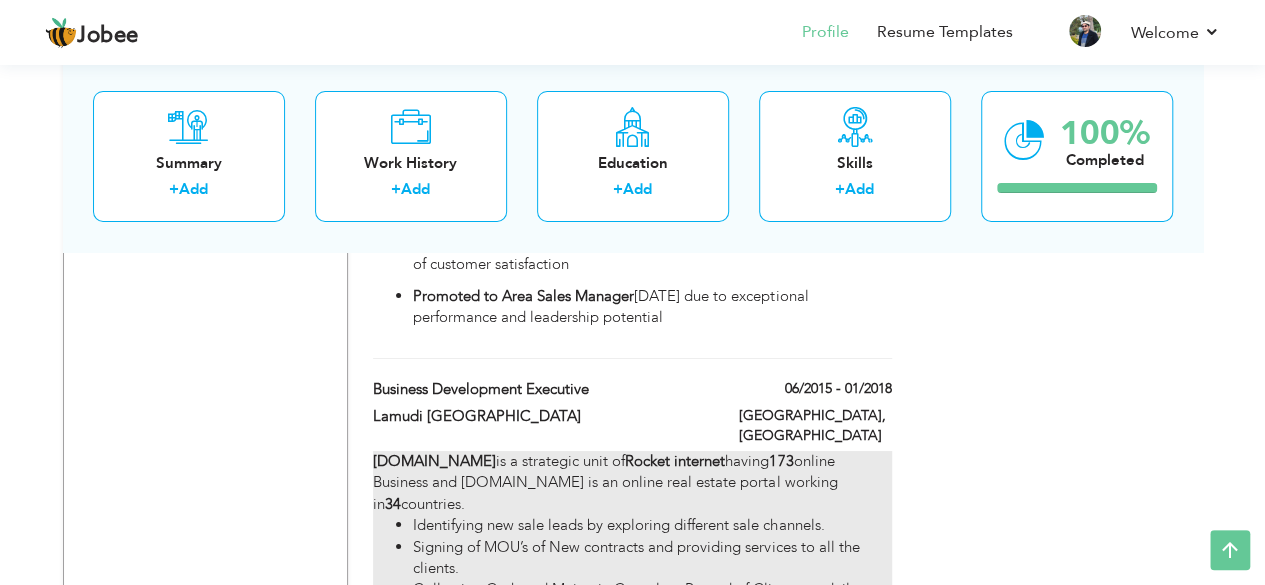 click on "[DOMAIN_NAME]  is a strategic unit of  Rocket internet  having  173  online Business and [DOMAIN_NAME] is an online real estate portal working in  34  countries.
Identifying new sale leads by exploring different sale channels.
Signing of MOU’s of New contracts and providing services to all the clients.
Collecting Cash and Maintain Complete Record of Clients on daily basis.
Maintaining fruitful relationships with existing customers.
Planning and overseeing new marketing initiatives.
Attending conferences, meetings, and official events.
Preparing PowerPoint presentations and sales displays.
Developing sales goals and ensuring to meet.
Training and helping team members develop their skills.
Keep Record of Meetings with clients and update on daily basis." at bounding box center [632, 611] 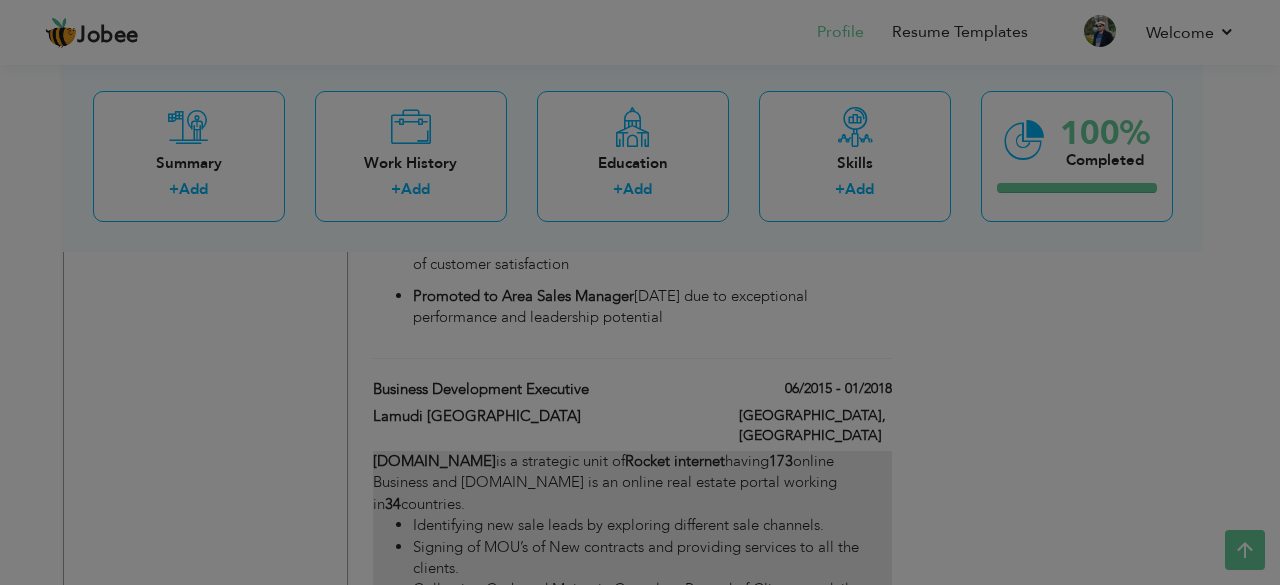 scroll, scrollTop: 0, scrollLeft: 0, axis: both 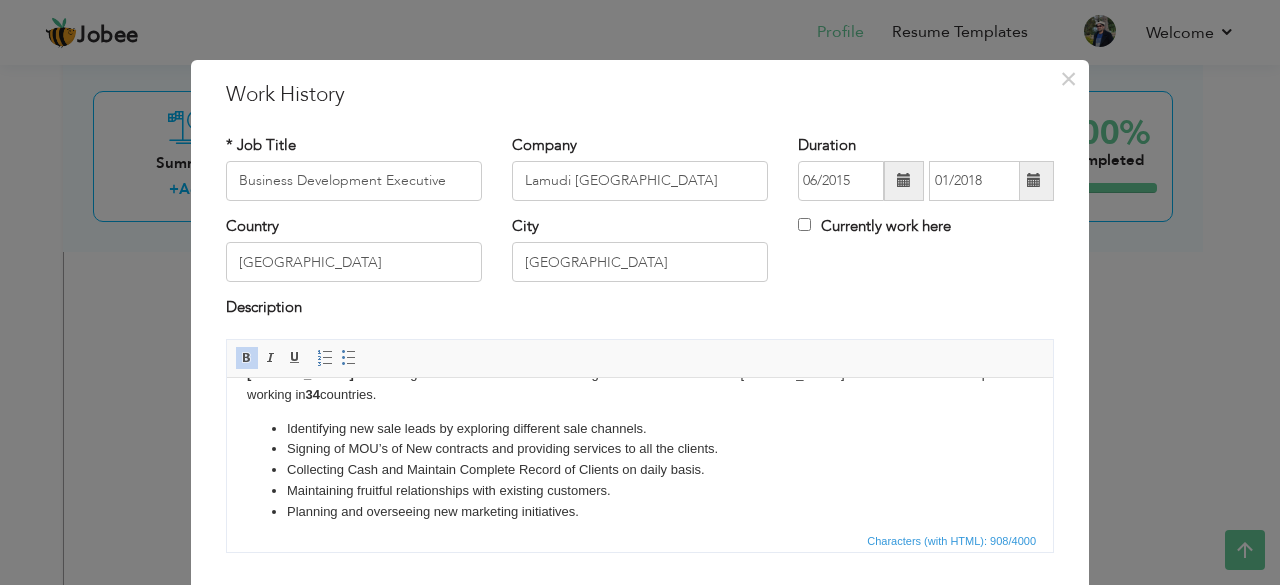 click on "Identifying new sale leads by exploring different sale channels." at bounding box center (640, 428) 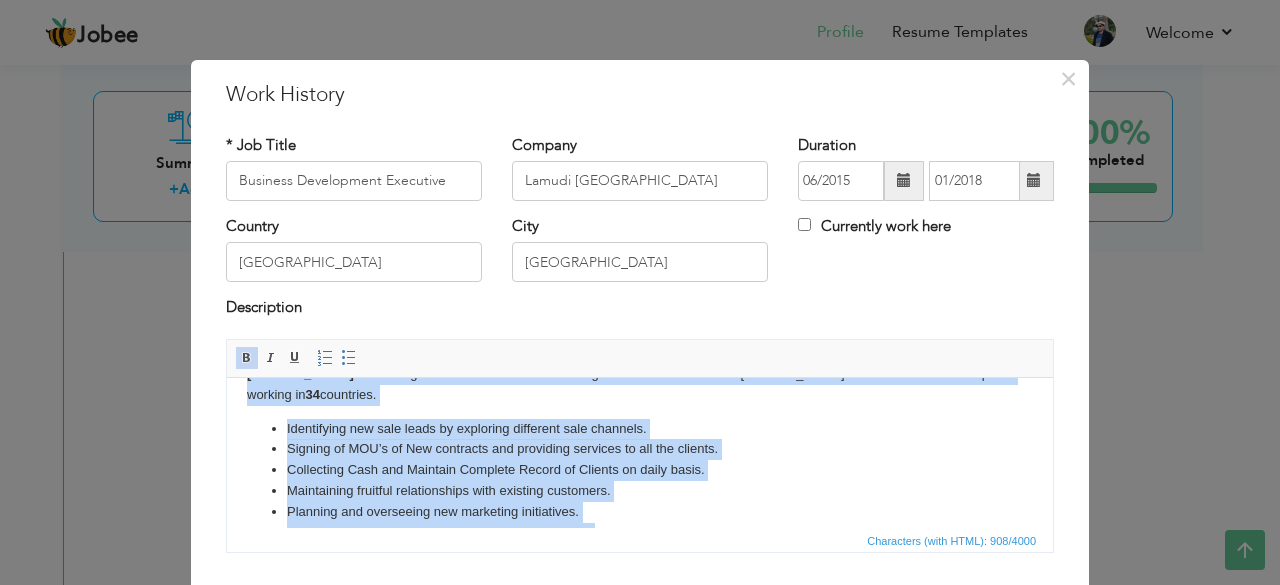 copy on "[DOMAIN_NAME]  is a strategic unit of  Rocket internet  having  173  online Business and [DOMAIN_NAME] is an online real estate portal working in  34  countries. Identifying new sale leads by exploring different sale channels. Signing of MOU’s of New contracts and providing services to all the clients. Collecting Cash and Maintain Complete Record of Clients on daily basis. Maintaining fruitful relationships with existing customers. Planning and overseeing new marketing initiatives. Attending conferences, meetings, and official events. Preparing PowerPoint presentations and sales displays. Developing sales goals and ensuring to meet. Training and helping team members develop their skills. Keep Record of Meetings with clients and update on daily basis." 